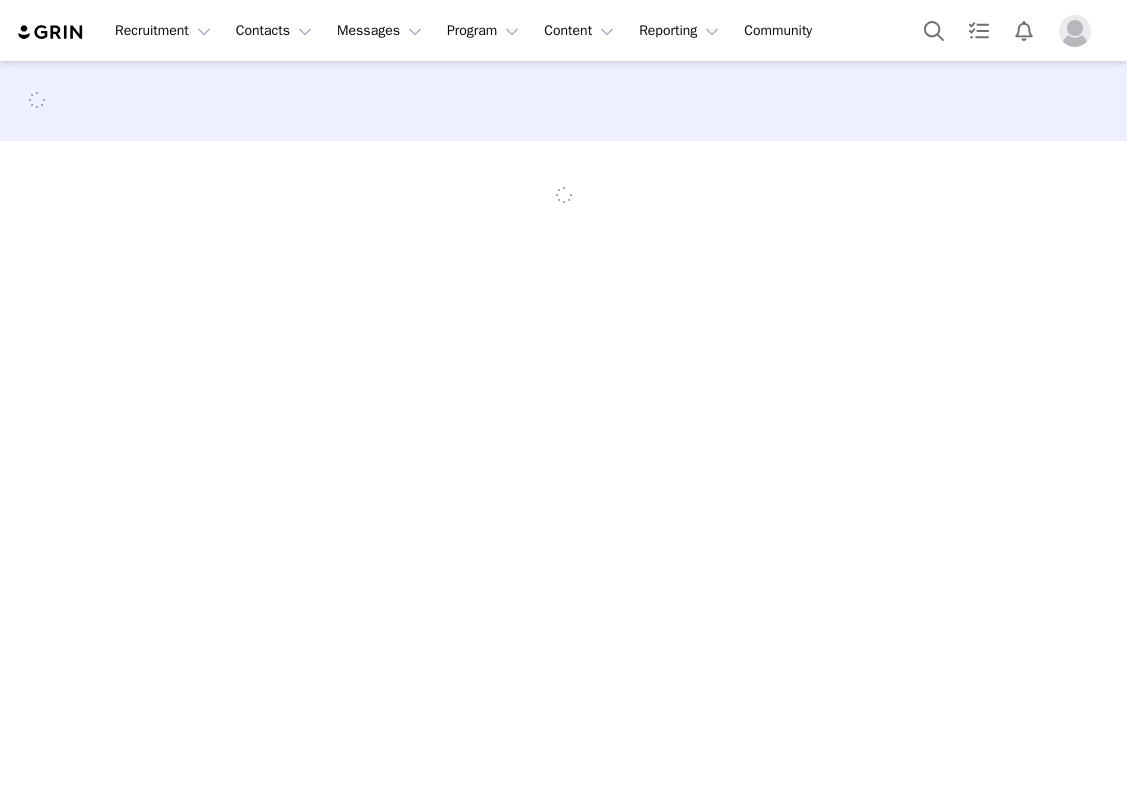 scroll, scrollTop: 0, scrollLeft: 0, axis: both 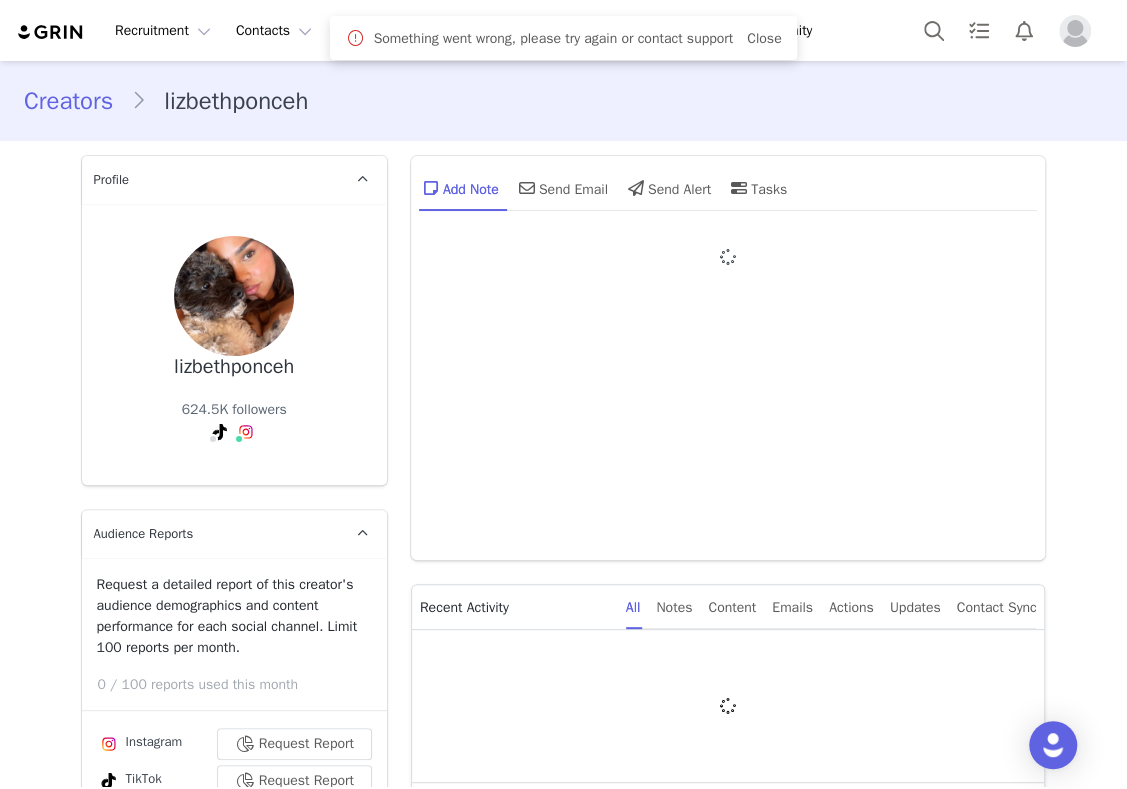 type on "+1 ([GEOGRAPHIC_DATA])" 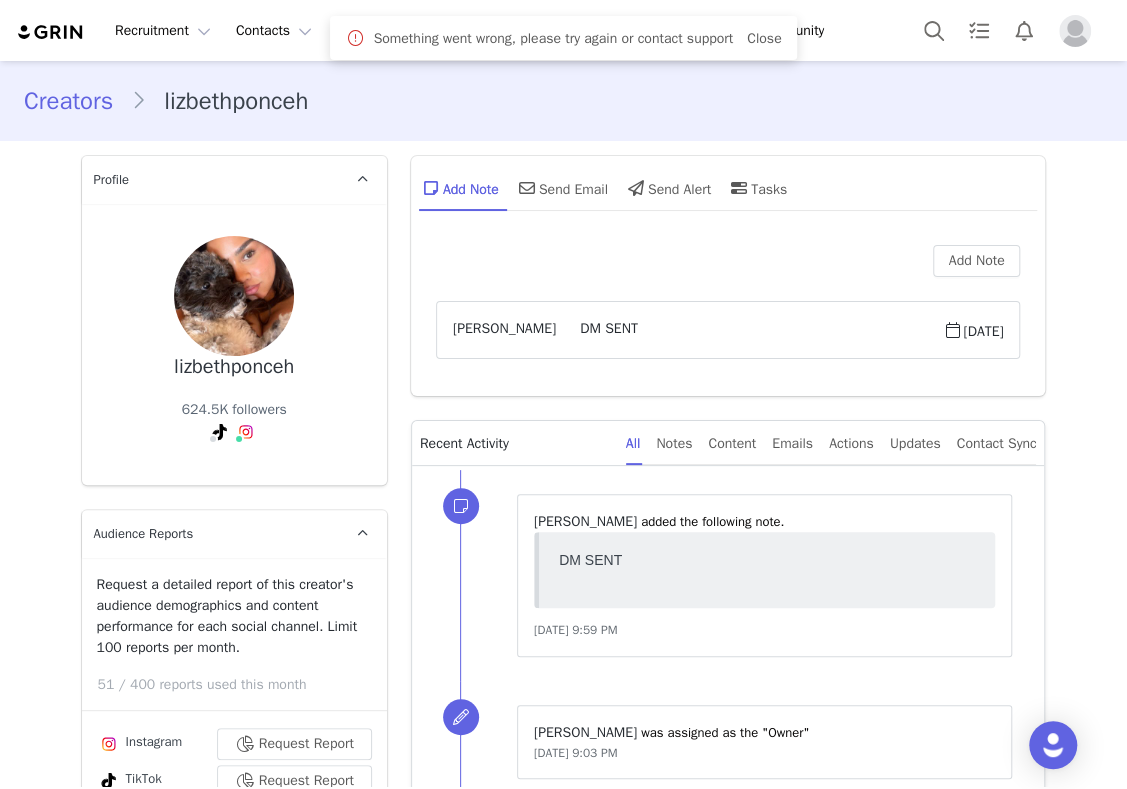 scroll, scrollTop: 0, scrollLeft: 0, axis: both 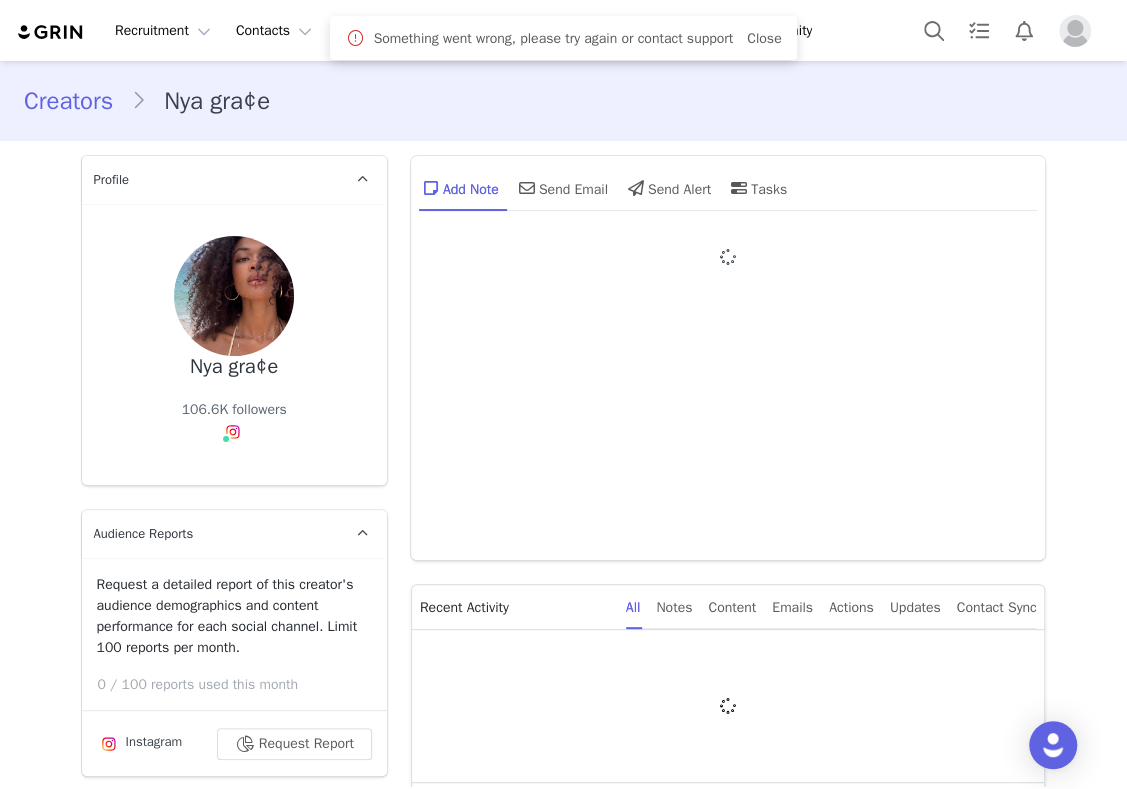 type on "+1 ([GEOGRAPHIC_DATA])" 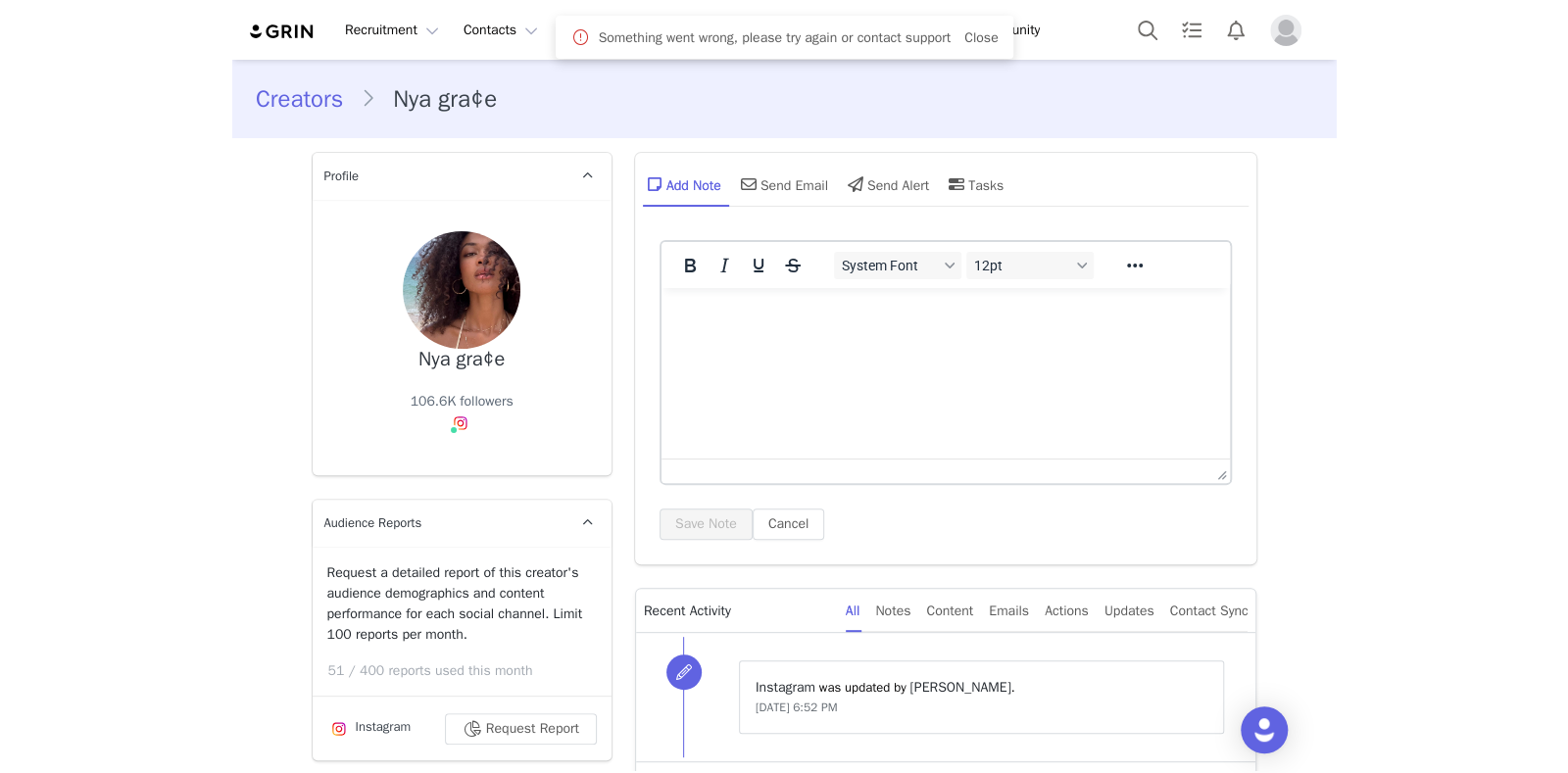 scroll, scrollTop: 0, scrollLeft: 0, axis: both 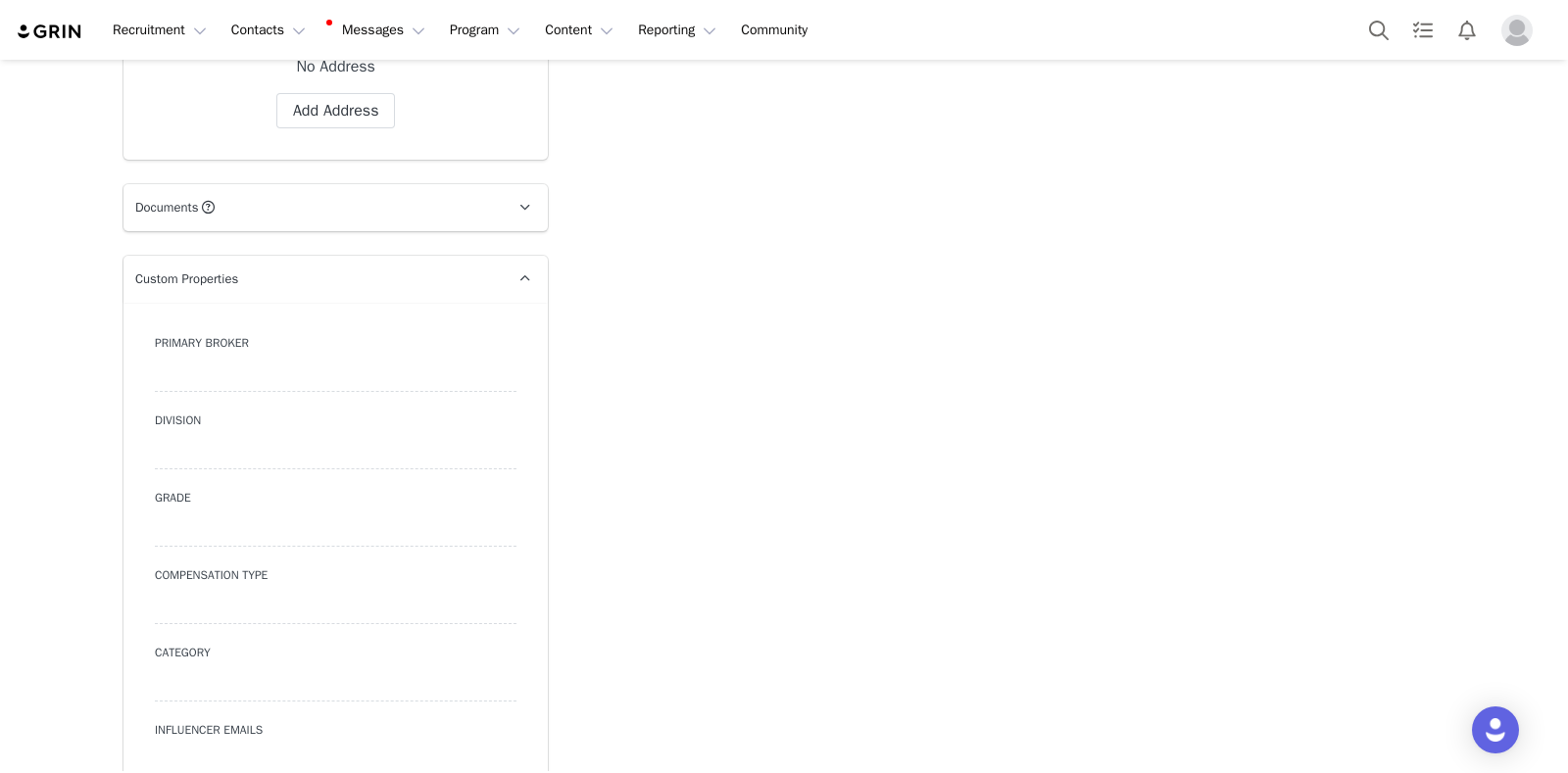 click at bounding box center (335, 374) 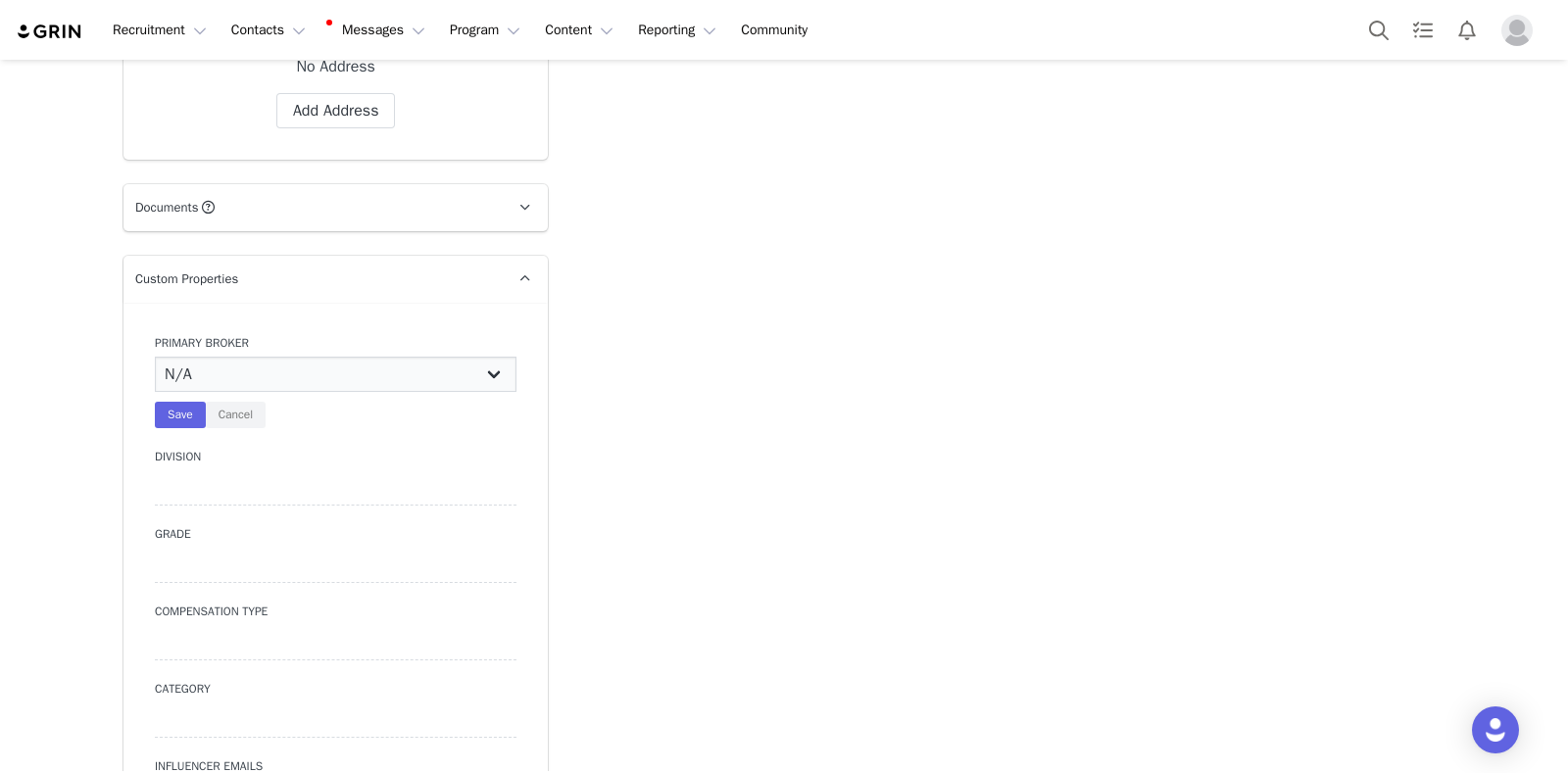 click on "N/A  Erin   Stephanie   Jasmine   Hedy   Bre   Evelyn   Pacey   Jonny   Alex   Ashley   Mike   Chabely   Maria   Tara   Manon   Natasha   Ondre   Christa   Alexa" at bounding box center [335, 374] 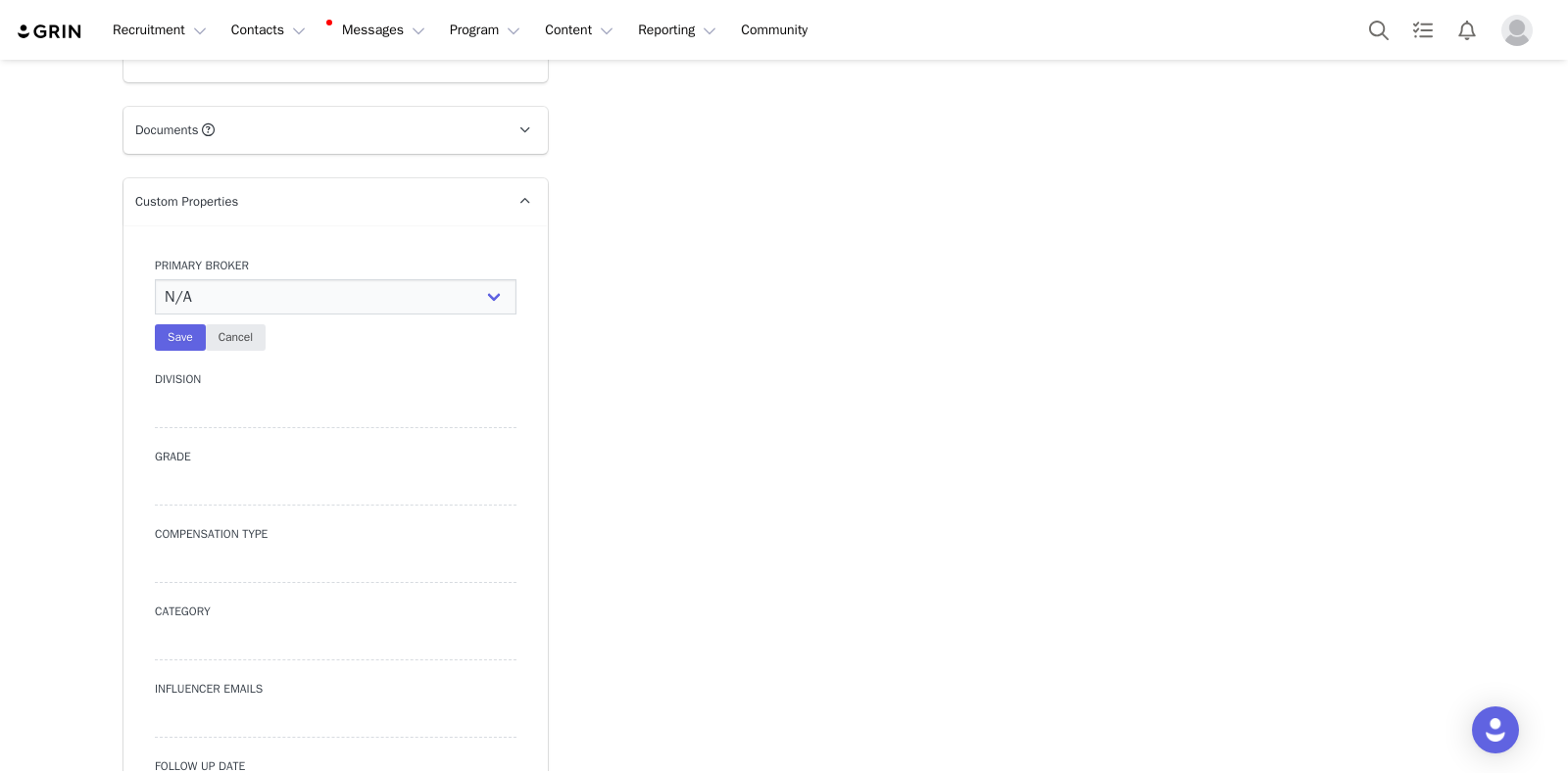 scroll, scrollTop: 1836, scrollLeft: 0, axis: vertical 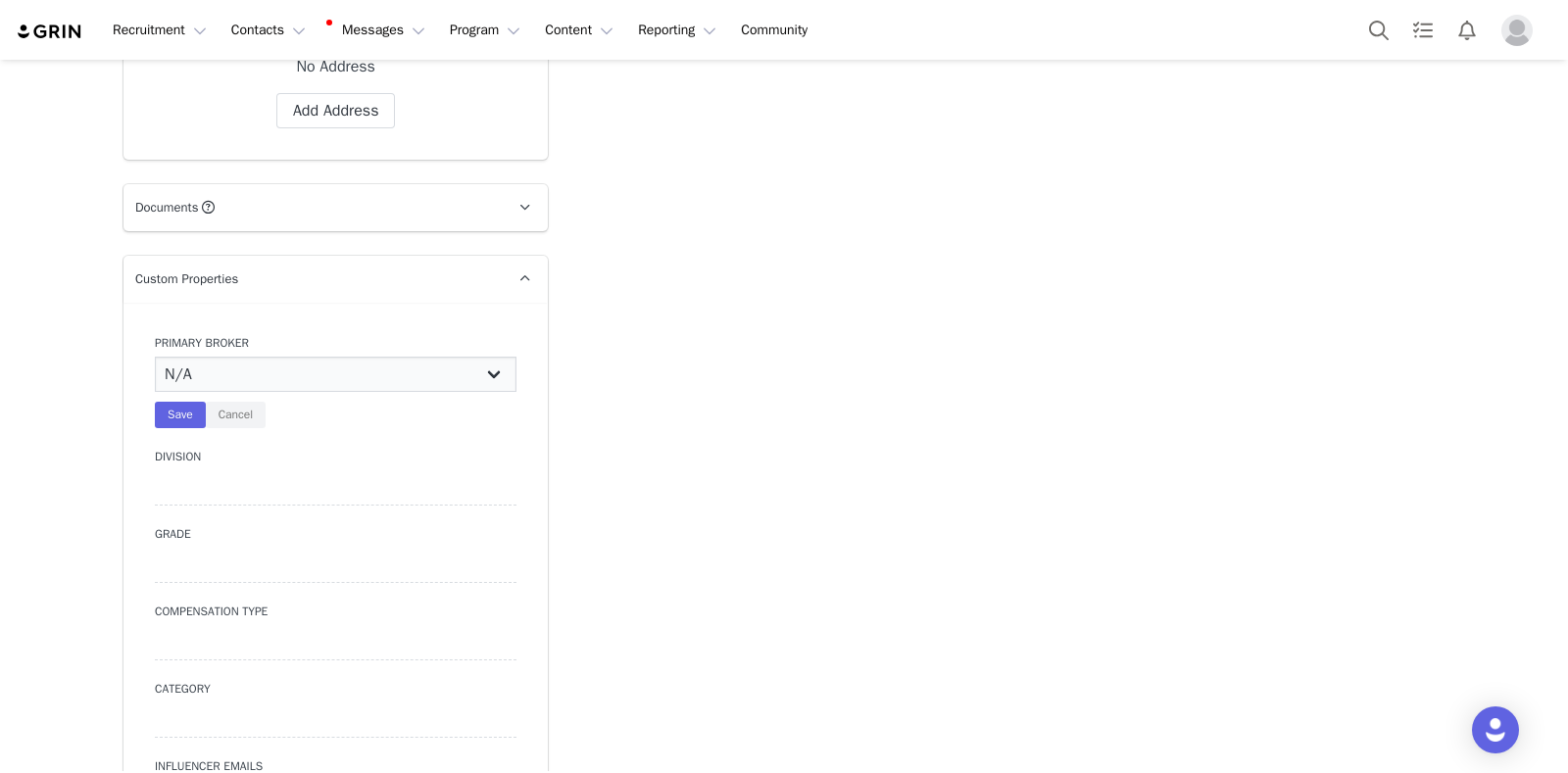 click on "N/A  Erin   Stephanie   Jasmine   Hedy   Bre   Evelyn   Pacey   Jonny   Alex   Ashley   Mike   Chabely   Maria   Tara   Manon   Natasha   Ondre   Christa   Alexa" at bounding box center (335, 374) 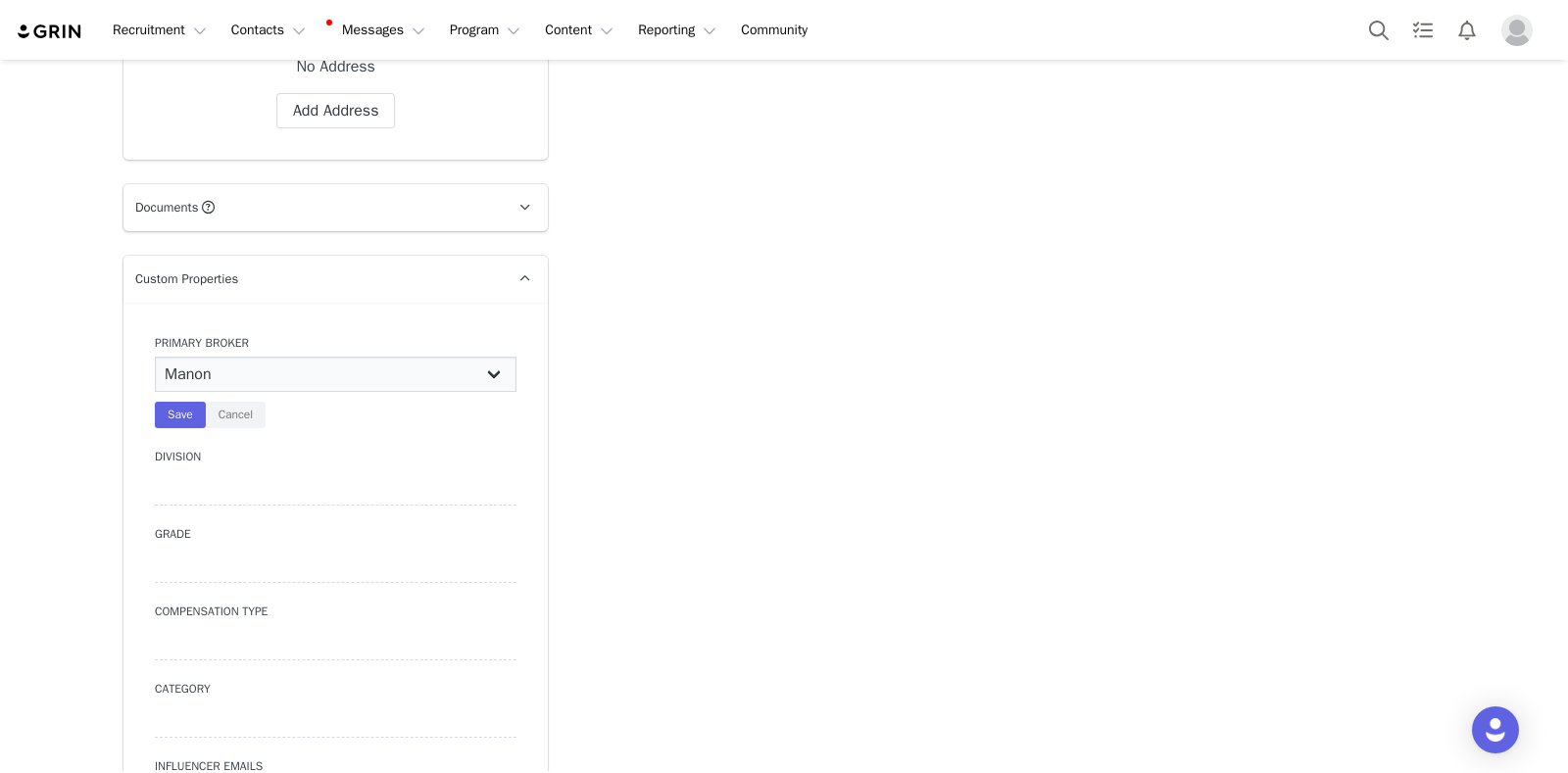 click on "N/A  Erin   Stephanie   Jasmine   Hedy   Bre   Evelyn   Pacey   Jonny   Alex   Ashley   Mike   Chabely   Maria   Tara   Manon   Natasha   Ondre   Christa   Alexa" at bounding box center [335, 374] 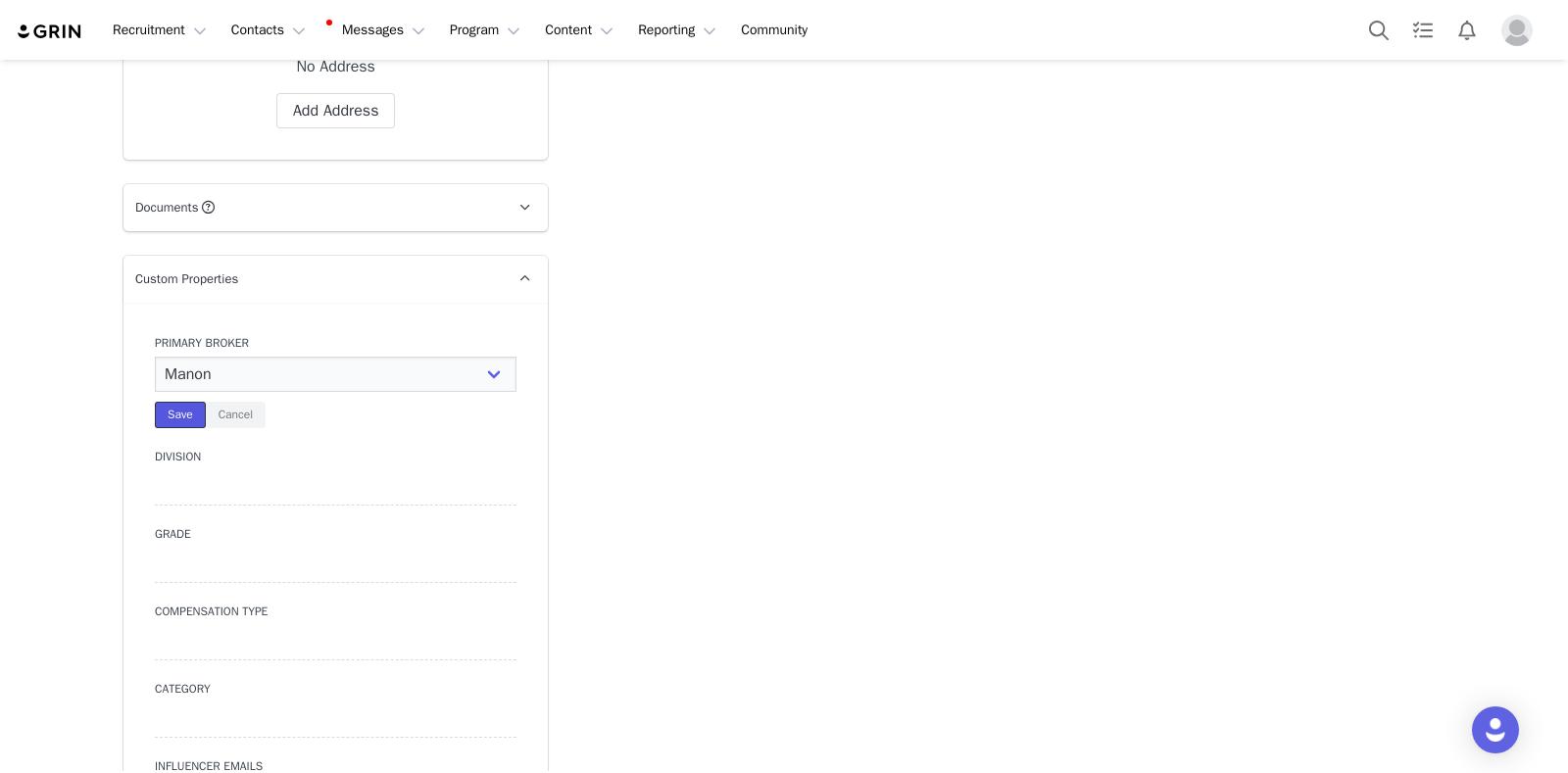 click on "Save" at bounding box center (180, 414) 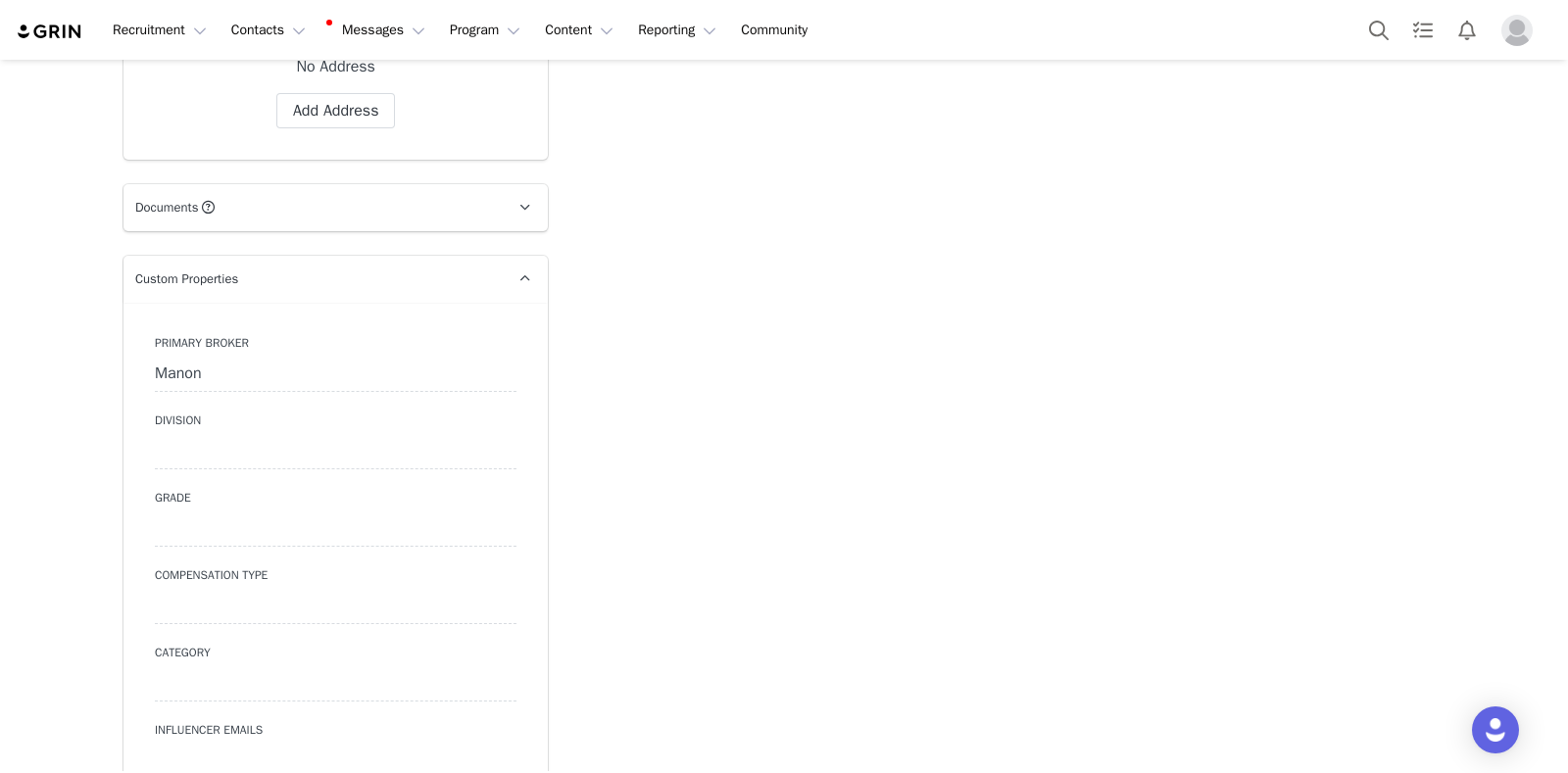 click at bounding box center (335, 452) 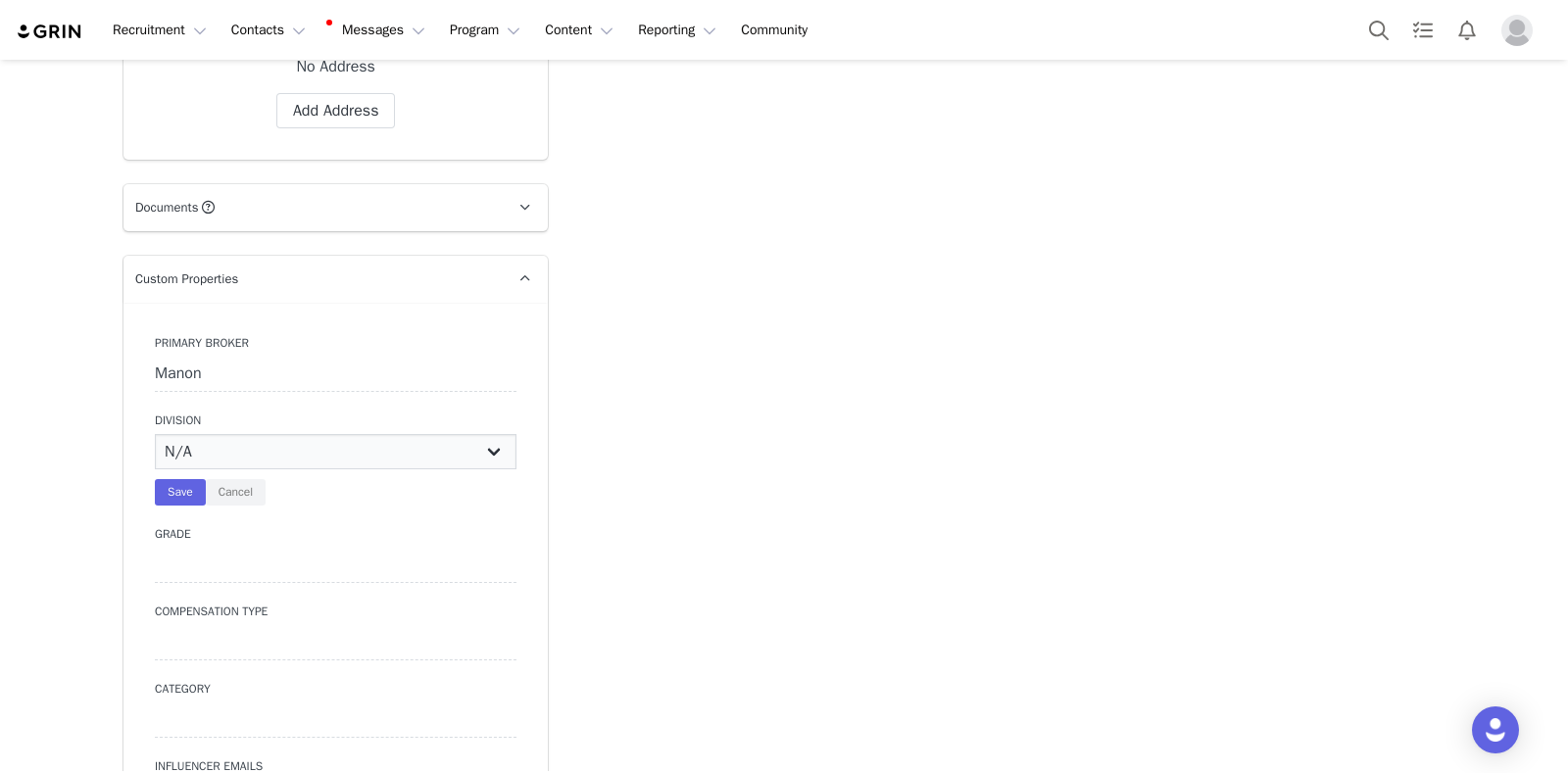 click on "N/A  NOVA BEAUTY   Womens   Curve   Mens   Promo   Nova Kids   Maven Beauty   Bombshell" at bounding box center (335, 452) 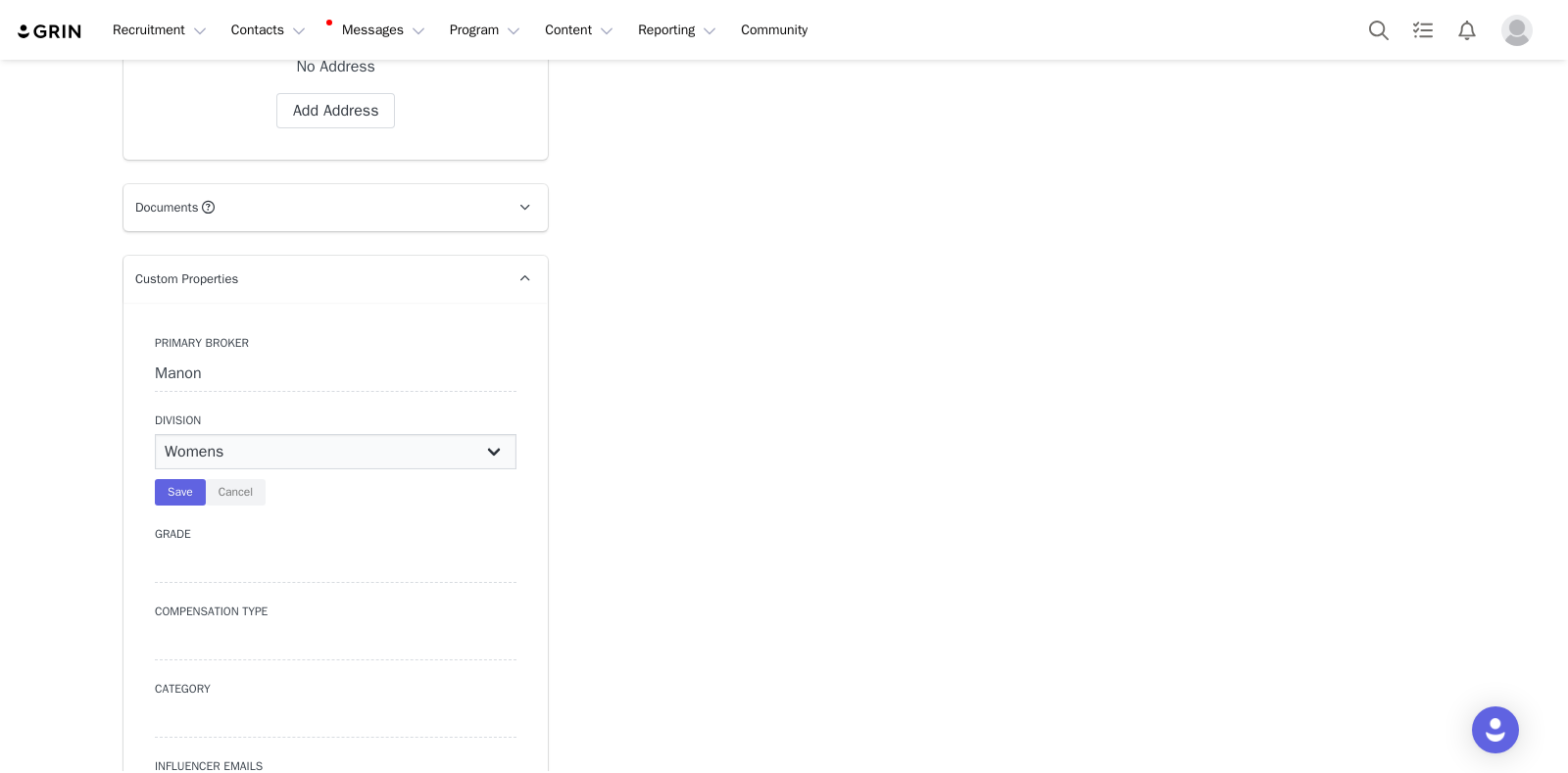 click on "N/A  NOVA BEAUTY   Womens   Curve   Mens   Promo   Nova Kids   Maven Beauty   Bombshell" at bounding box center [335, 452] 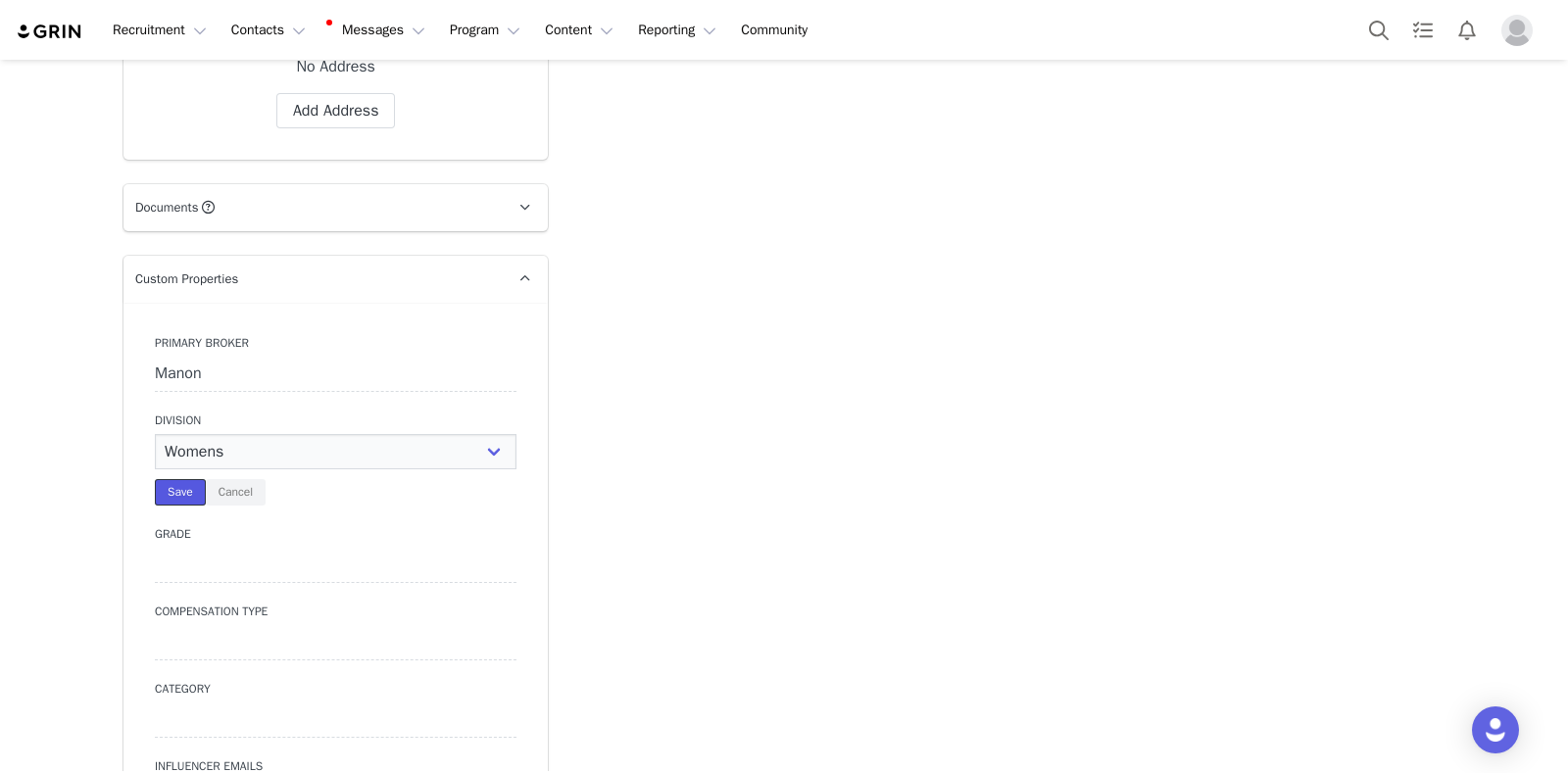 click on "Save" at bounding box center (180, 492) 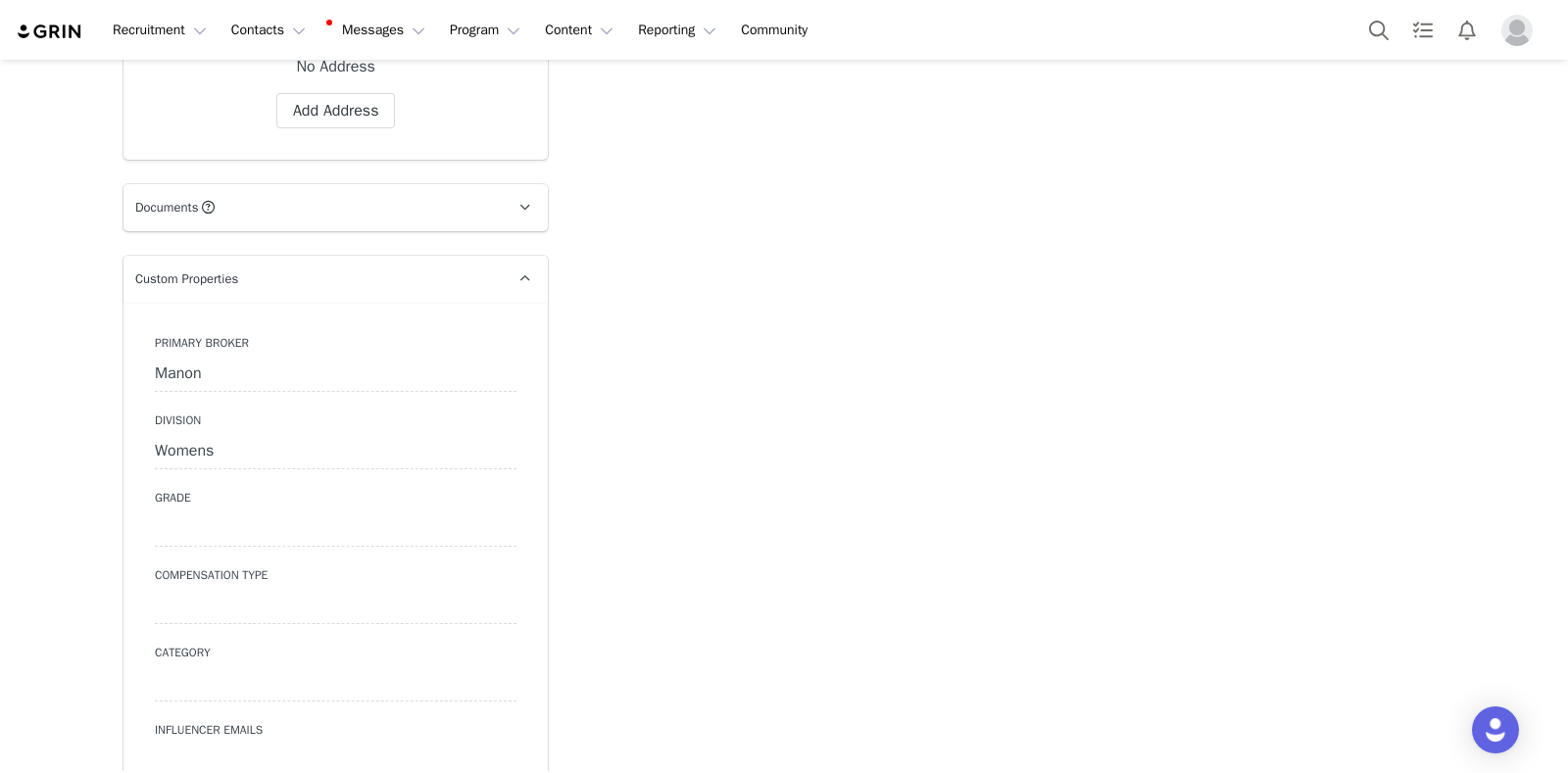 click at bounding box center [335, 529] 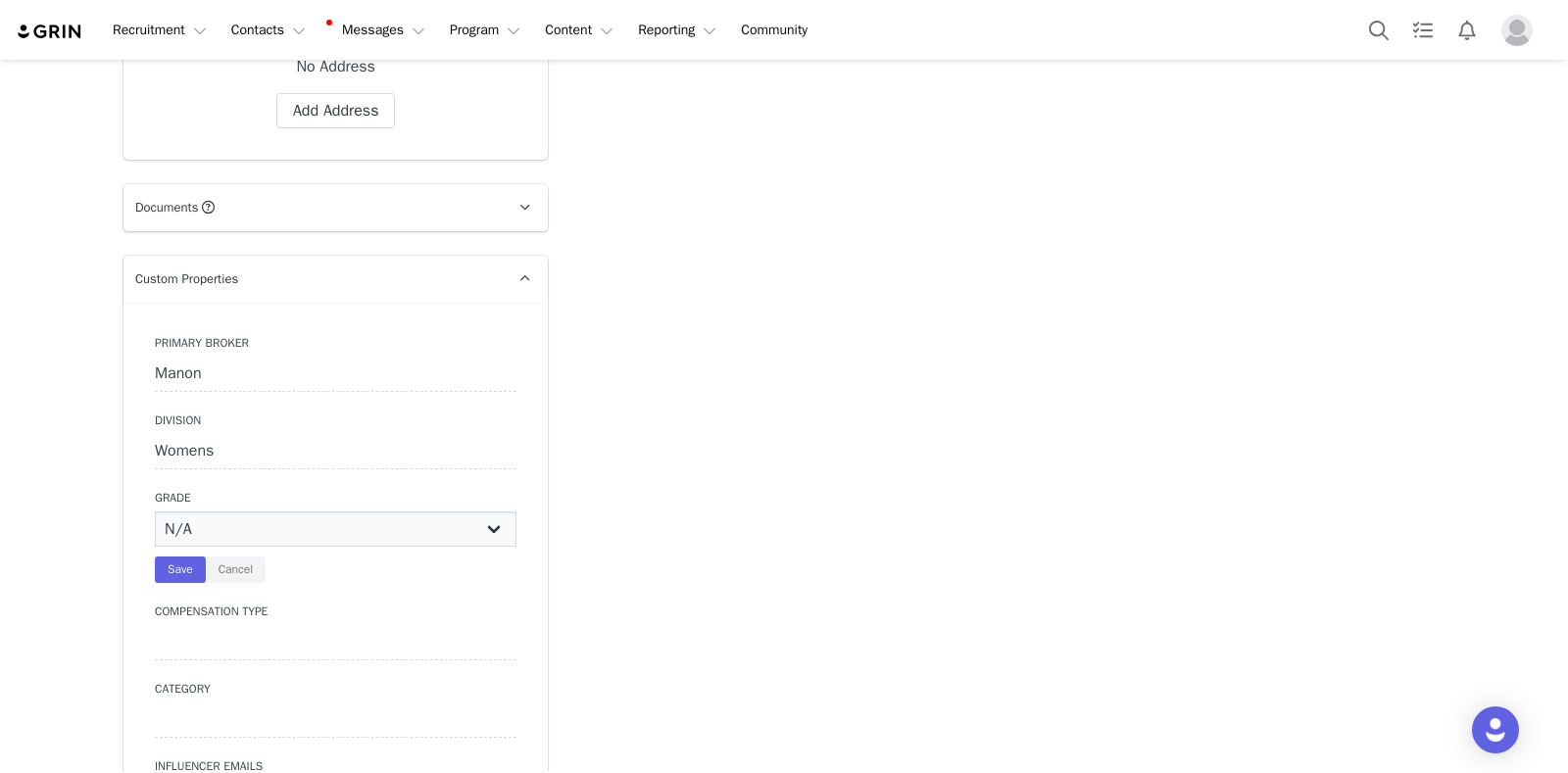 select on "C" 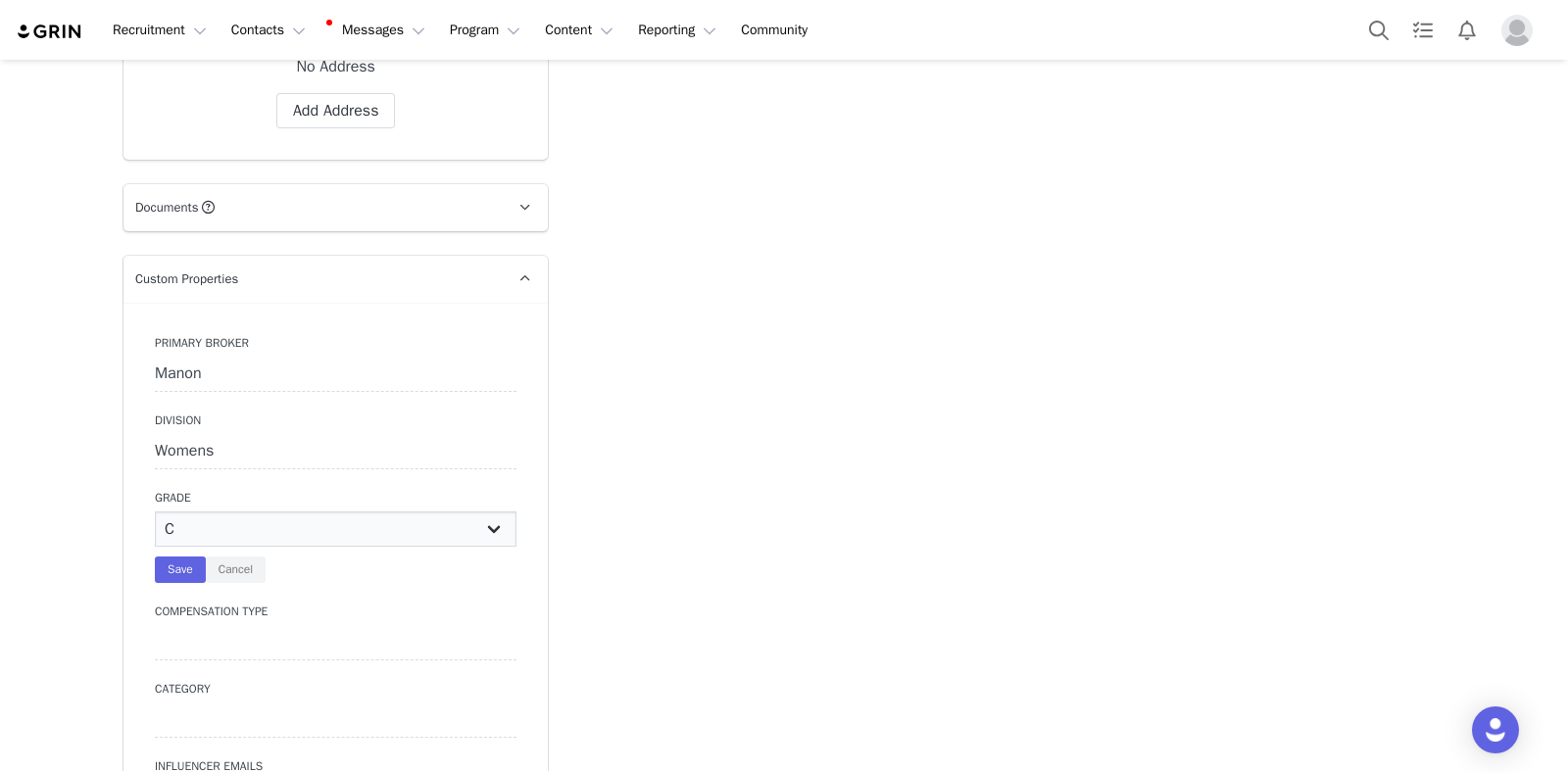 click on "N/A  A+   A   B   C   D" at bounding box center (335, 529) 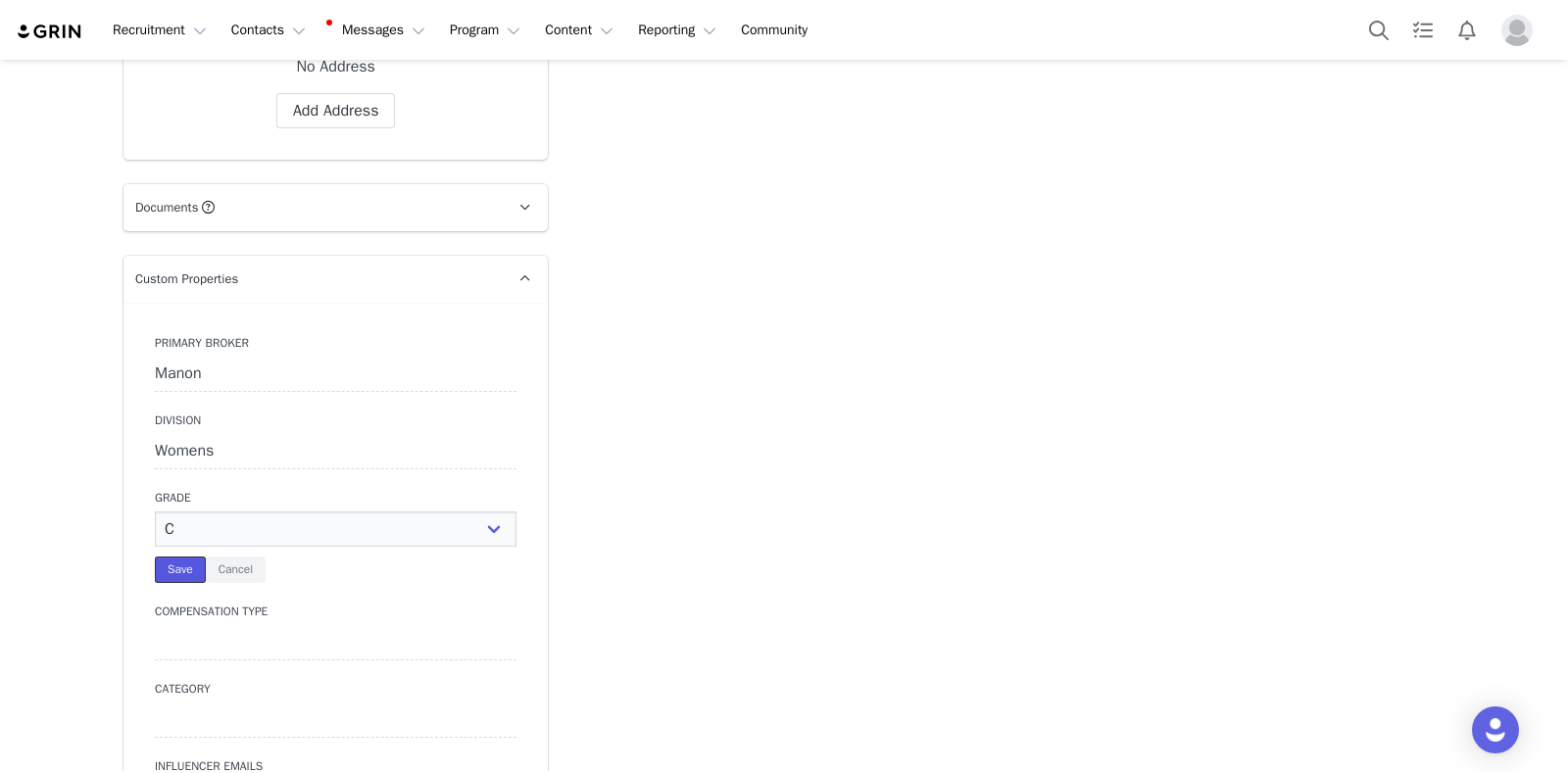 click on "Save" at bounding box center [180, 569] 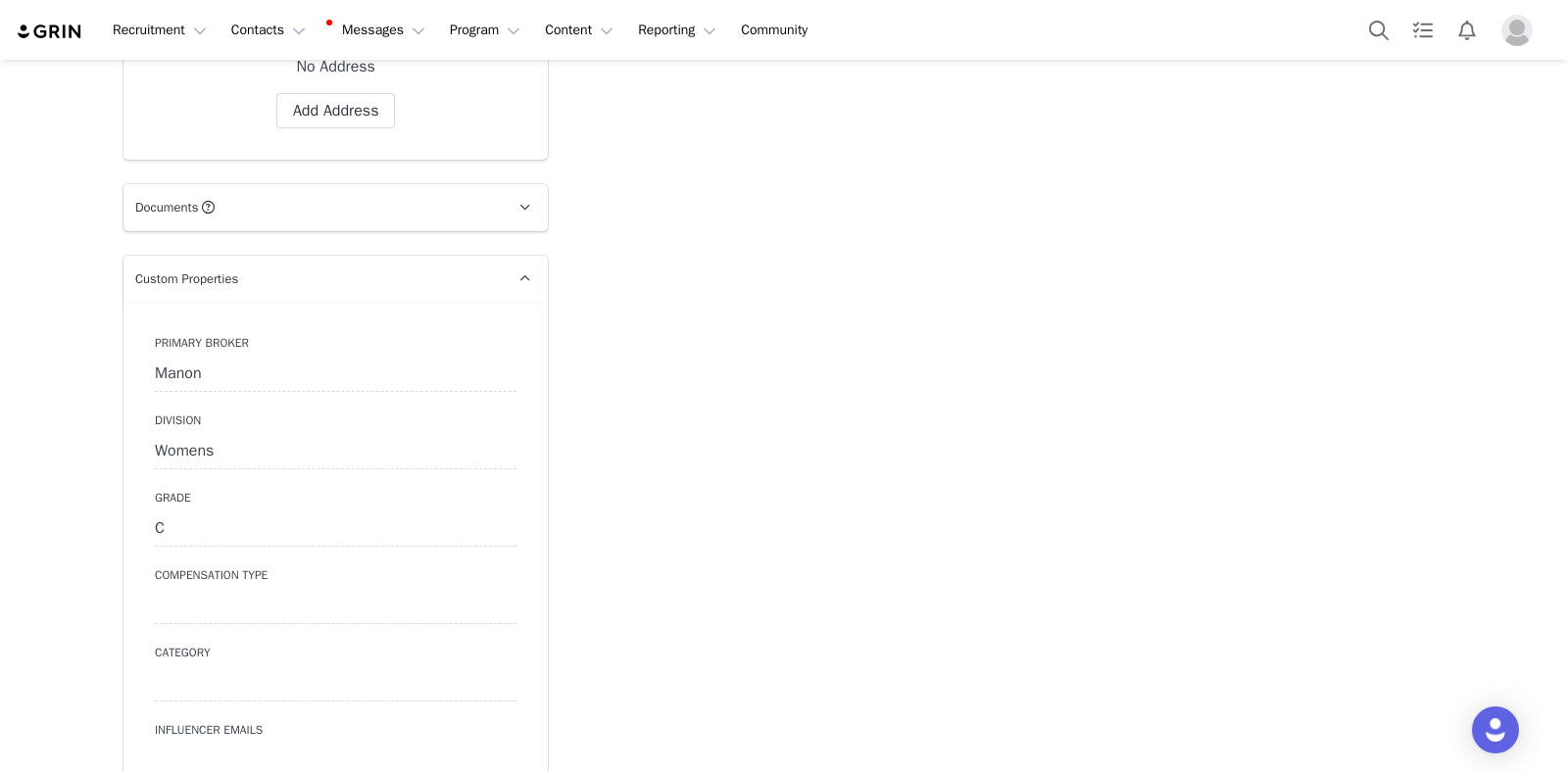click at bounding box center (335, 606) 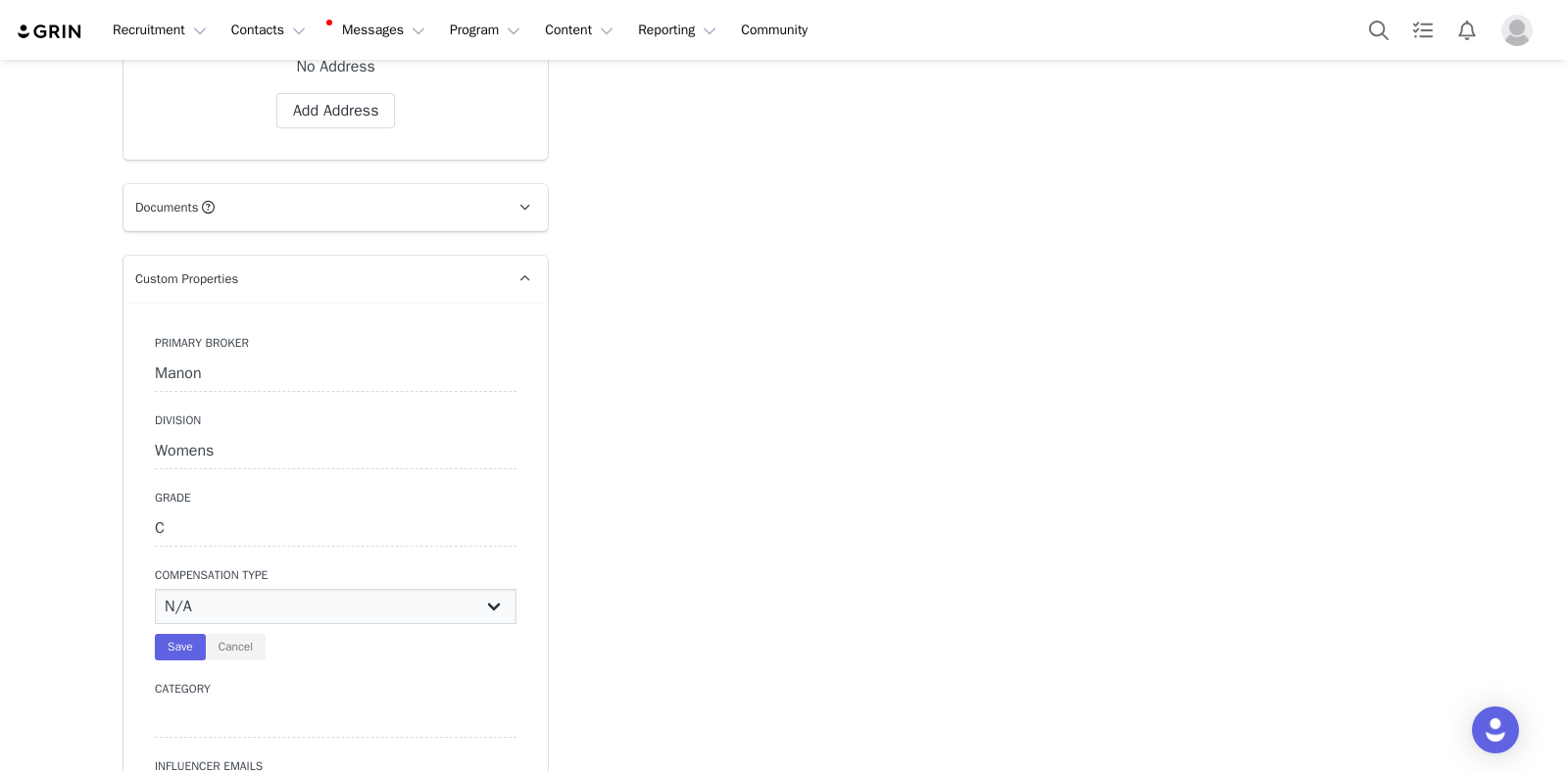 select on "Paid" 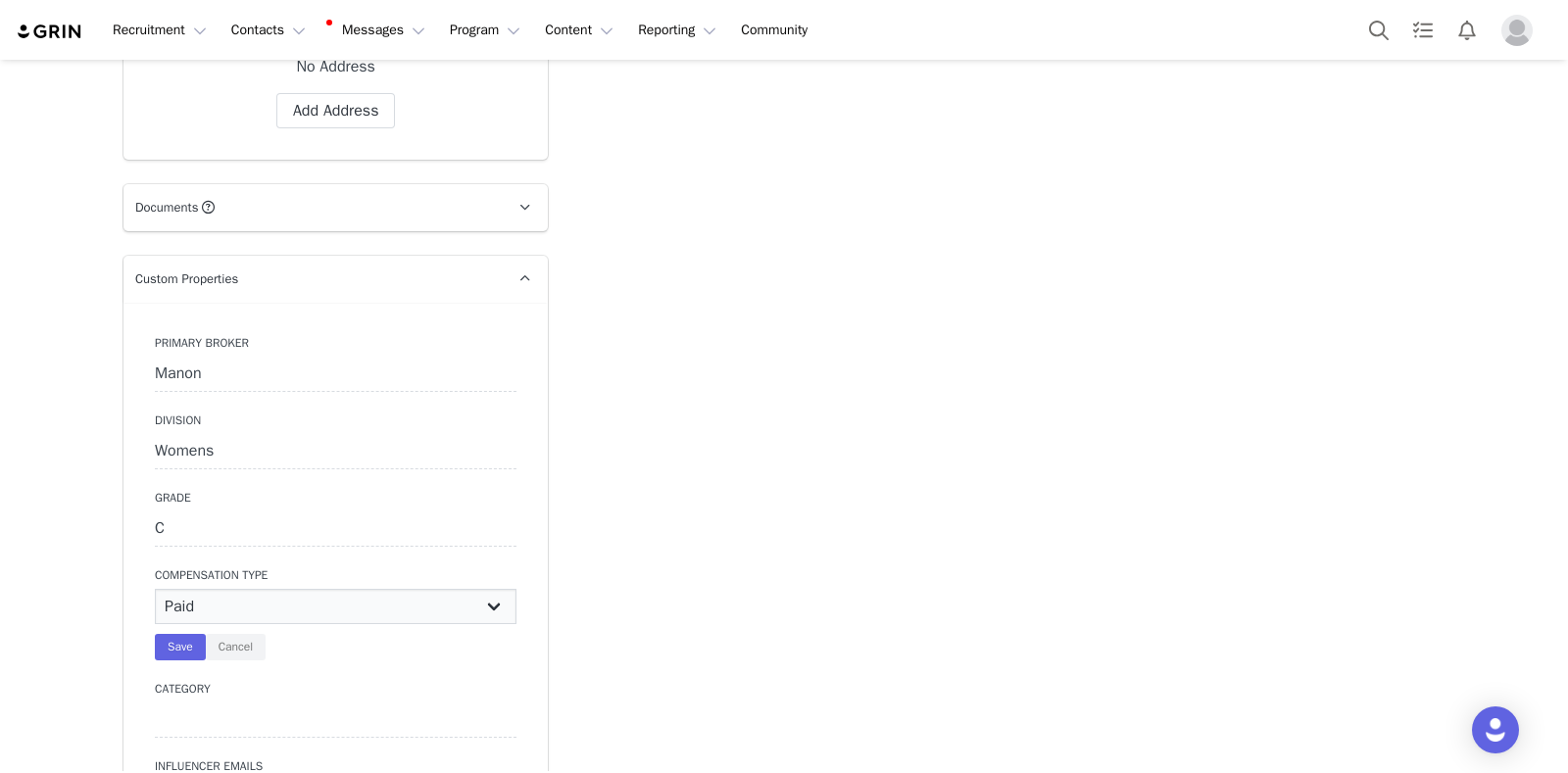 click on "N/A  Paid   Post for Product" at bounding box center (335, 606) 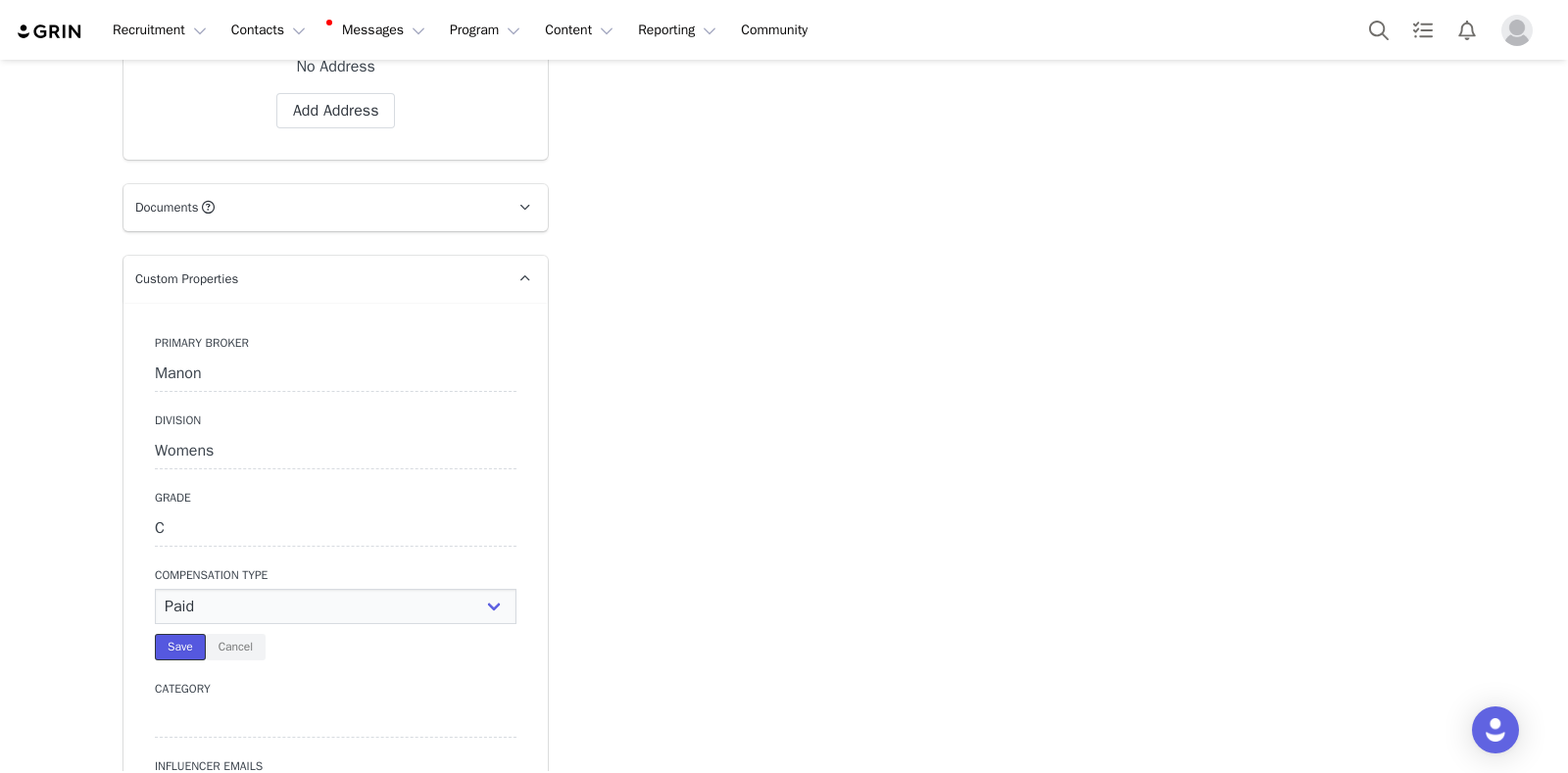 click on "Save" at bounding box center [180, 647] 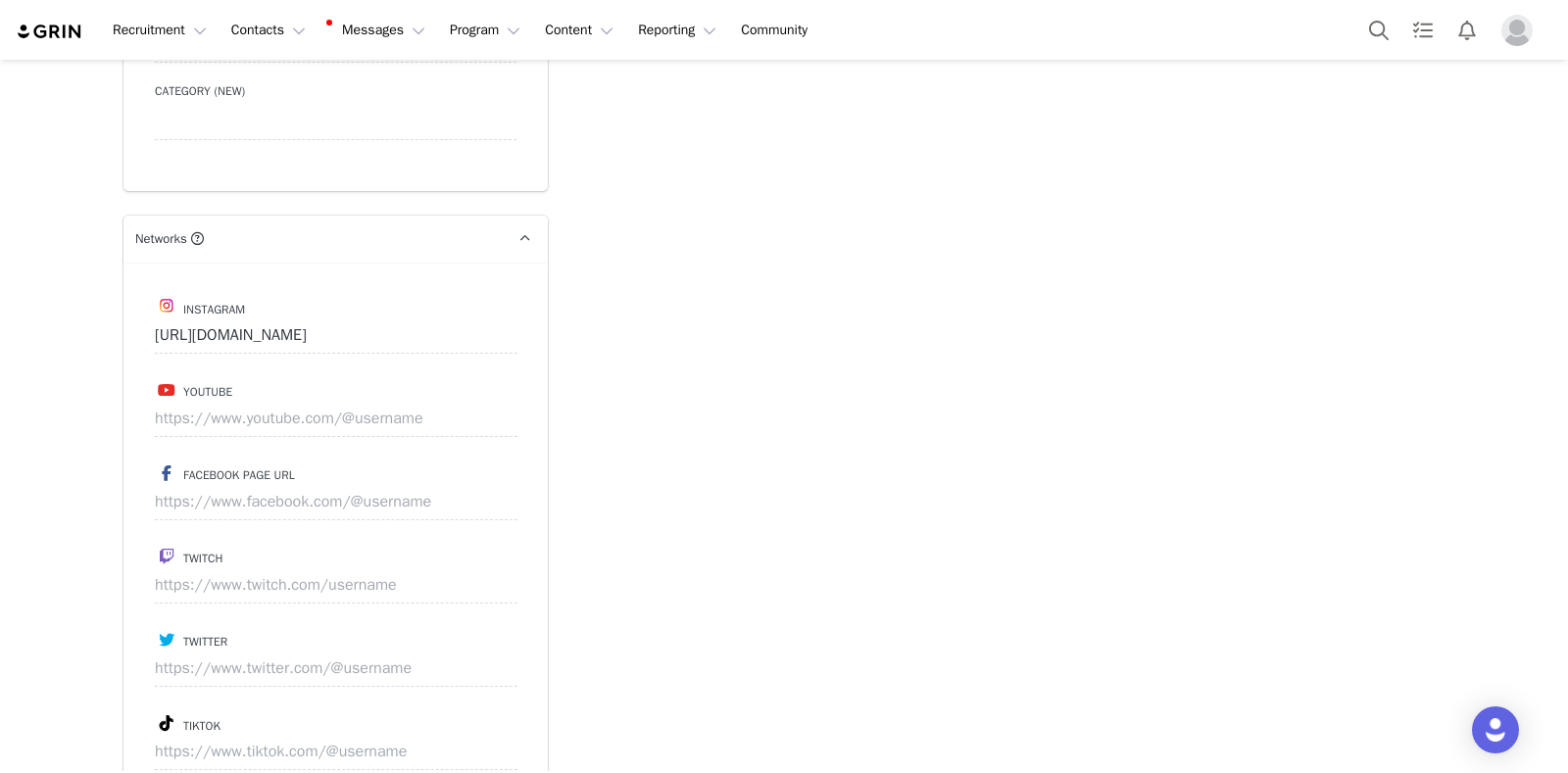 scroll, scrollTop: 4164, scrollLeft: 0, axis: vertical 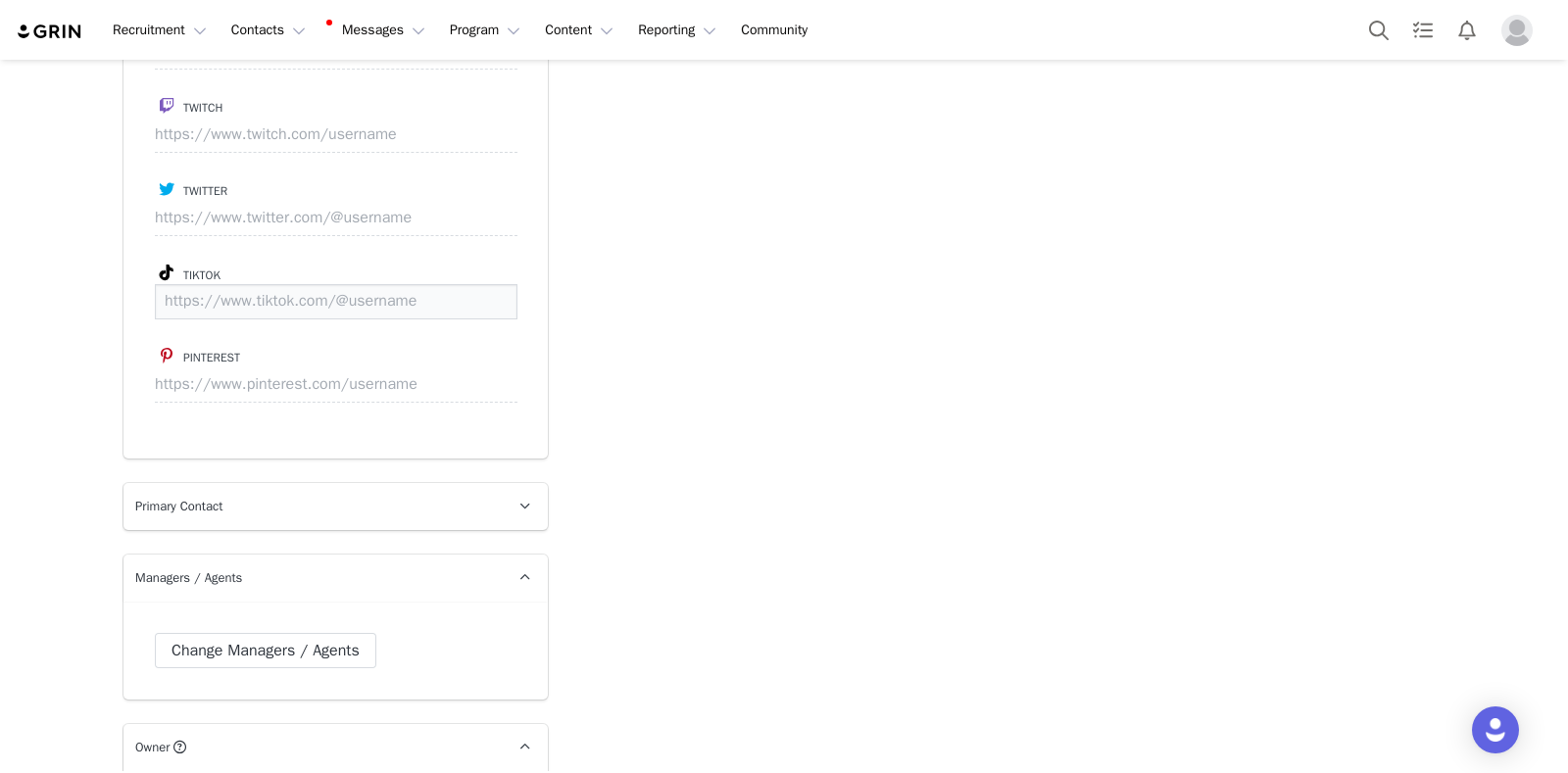 click at bounding box center [336, 302] 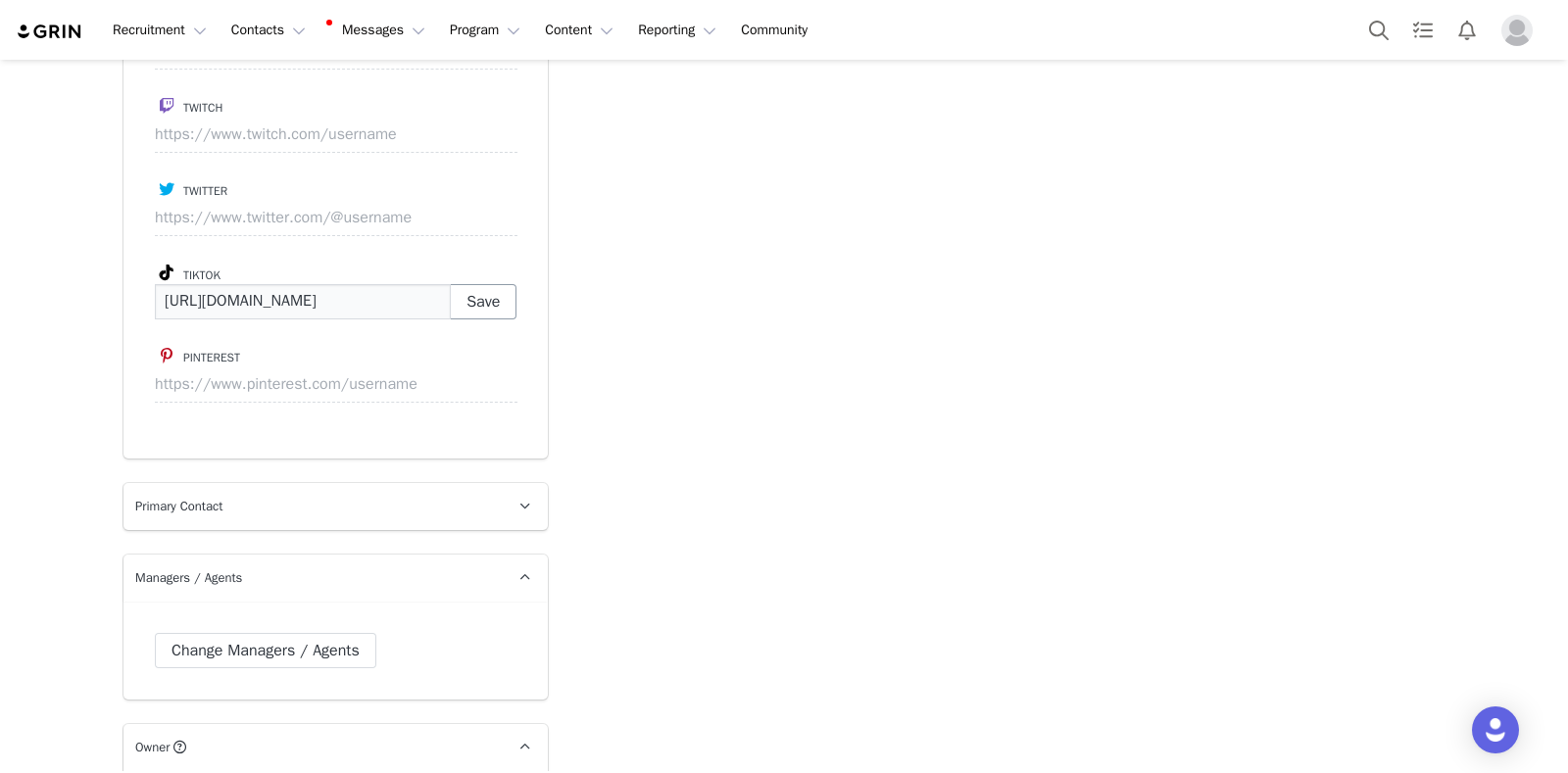 type on "https://www.tiktok.com/@artsynya" 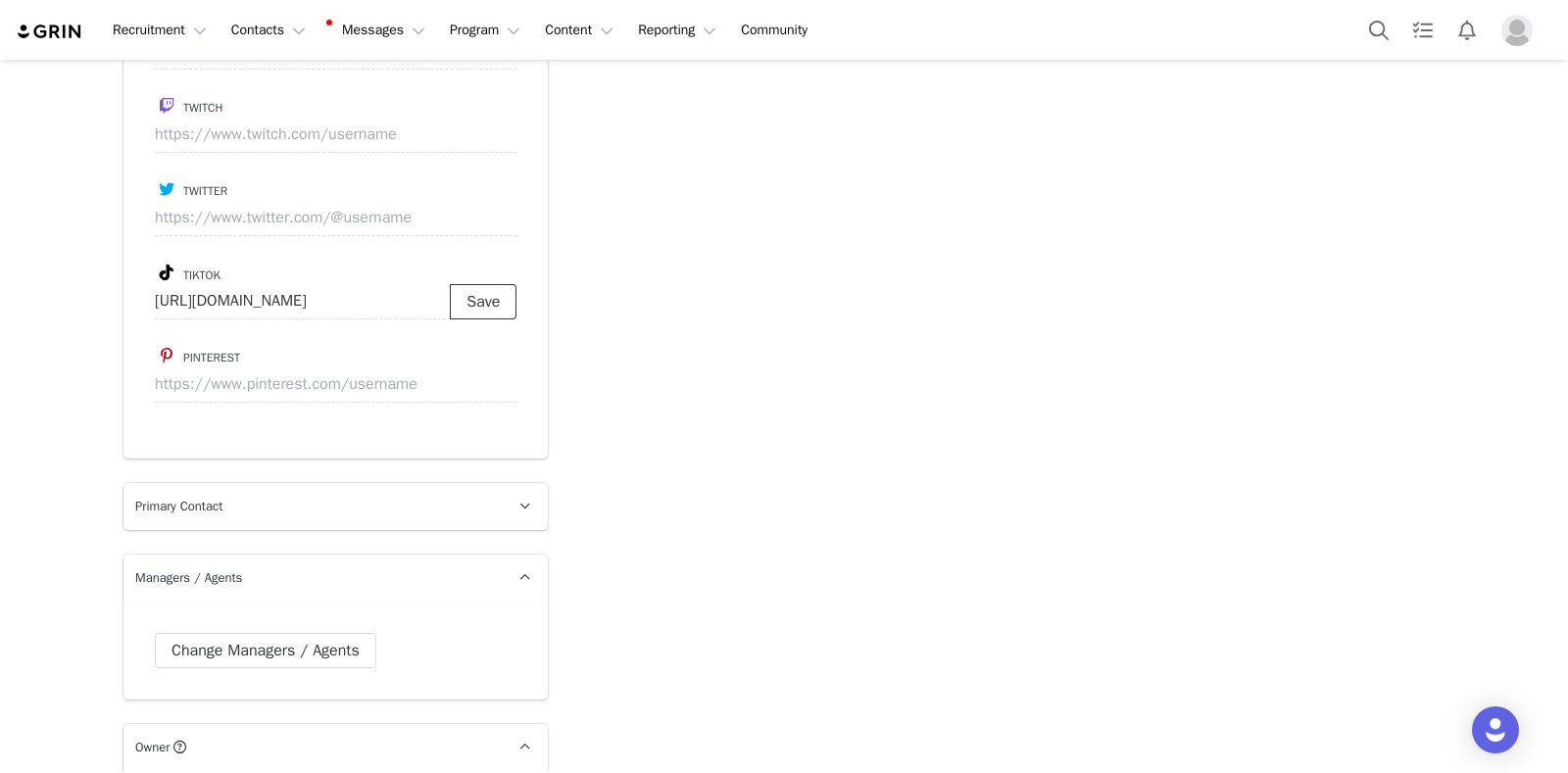 click on "Save" at bounding box center (483, 302) 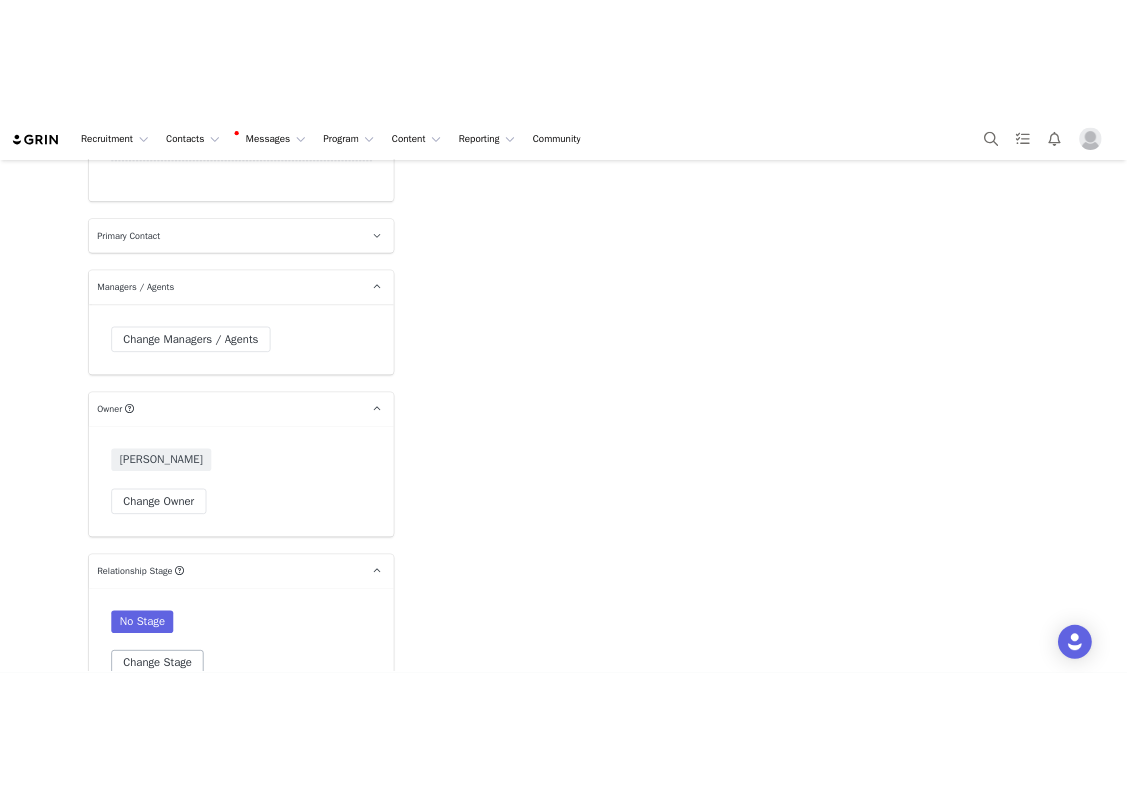 scroll, scrollTop: 5000, scrollLeft: 0, axis: vertical 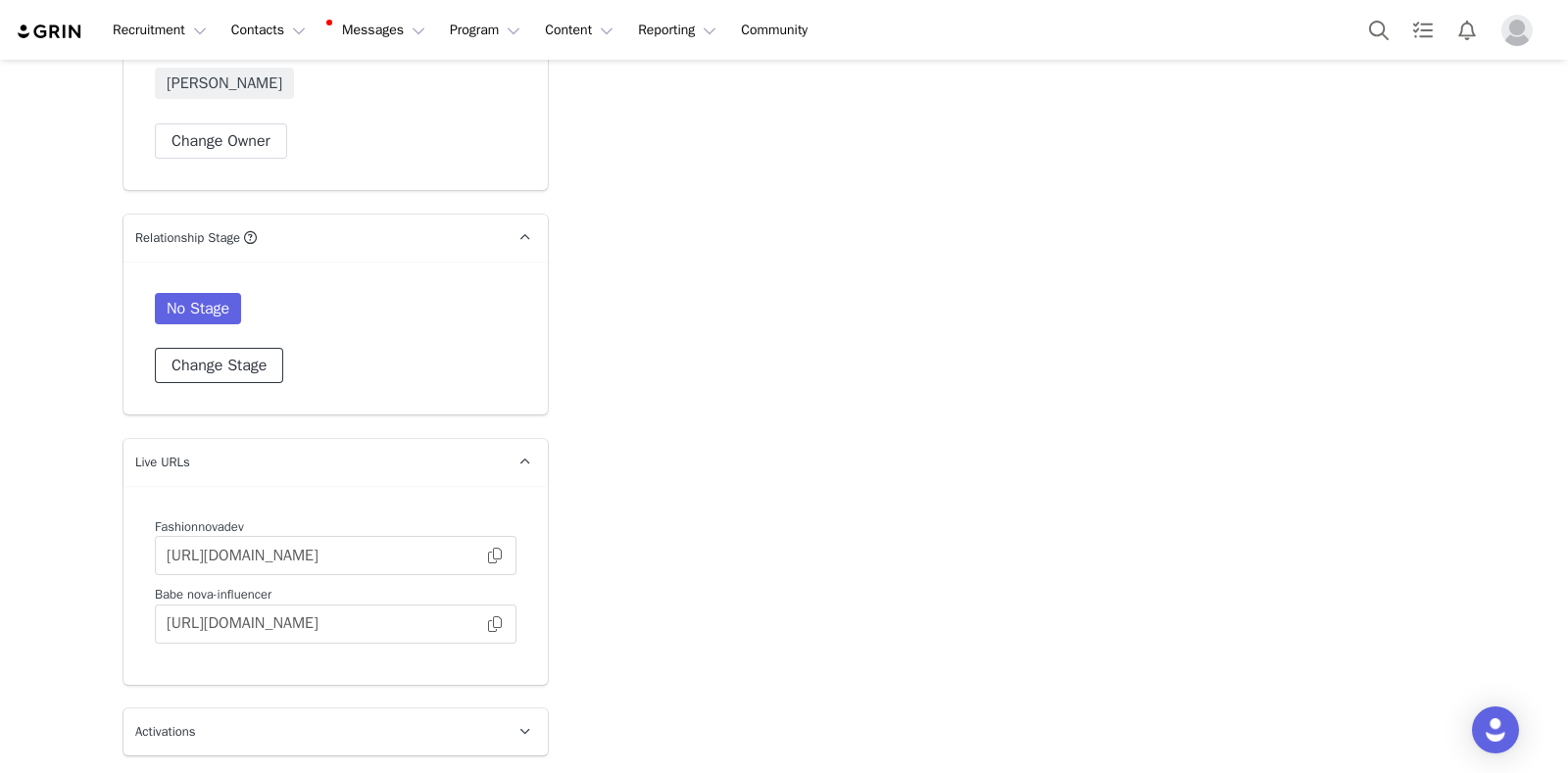 click on "Change Stage" at bounding box center (219, 365) 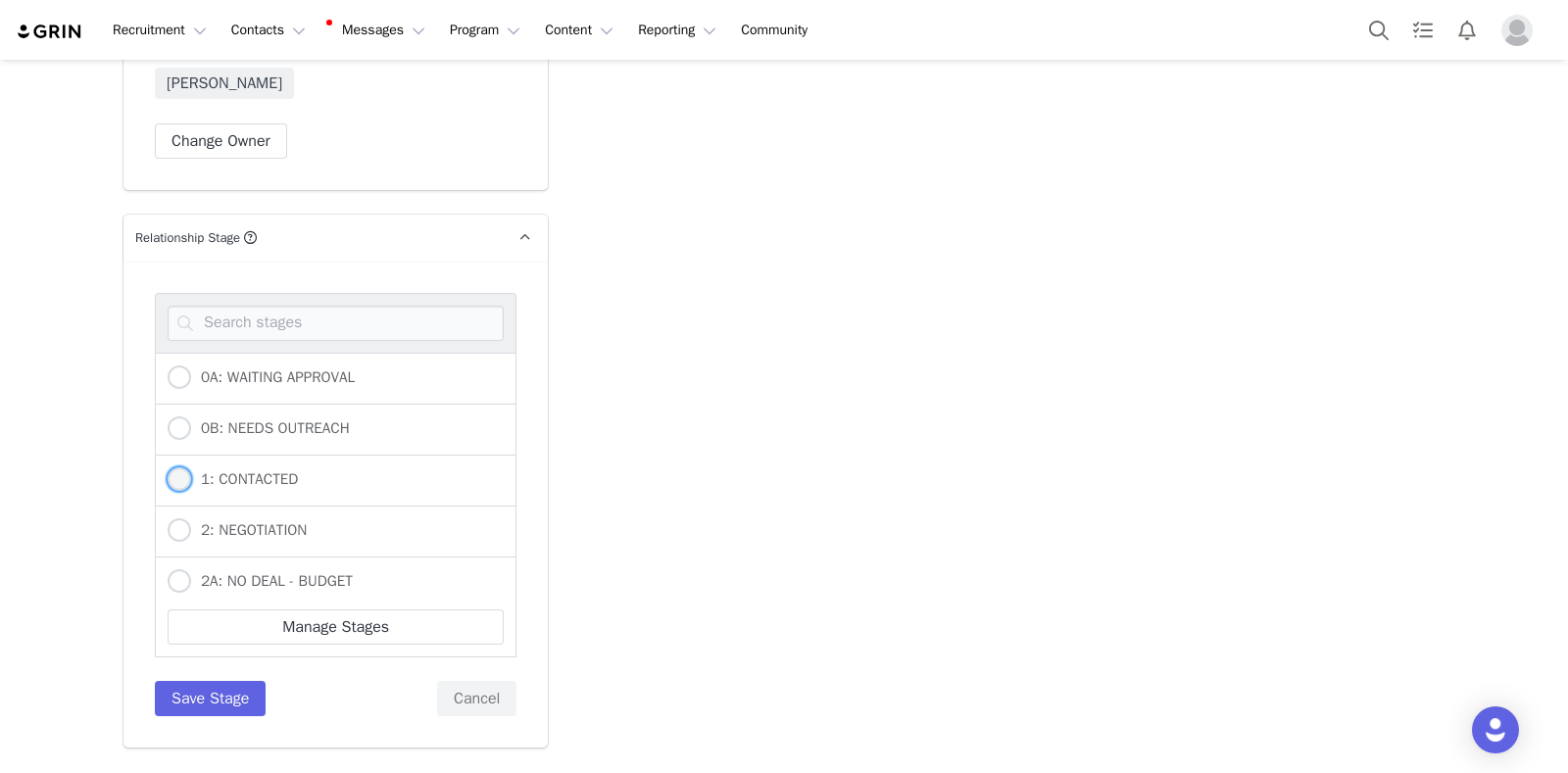 click on "1: CONTACTED" at bounding box center [244, 479] 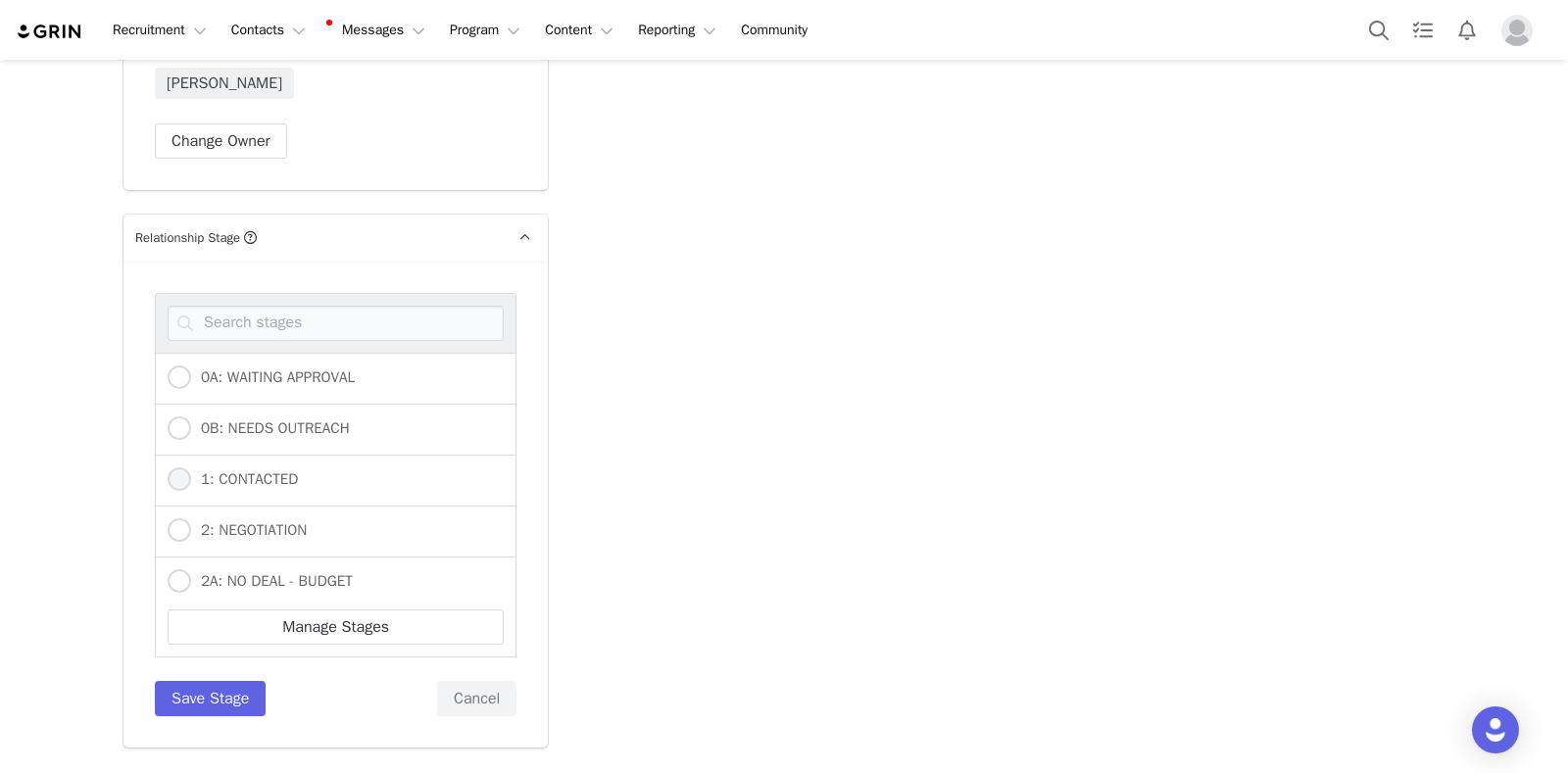 click on "1: CONTACTED" at bounding box center [179, 480] 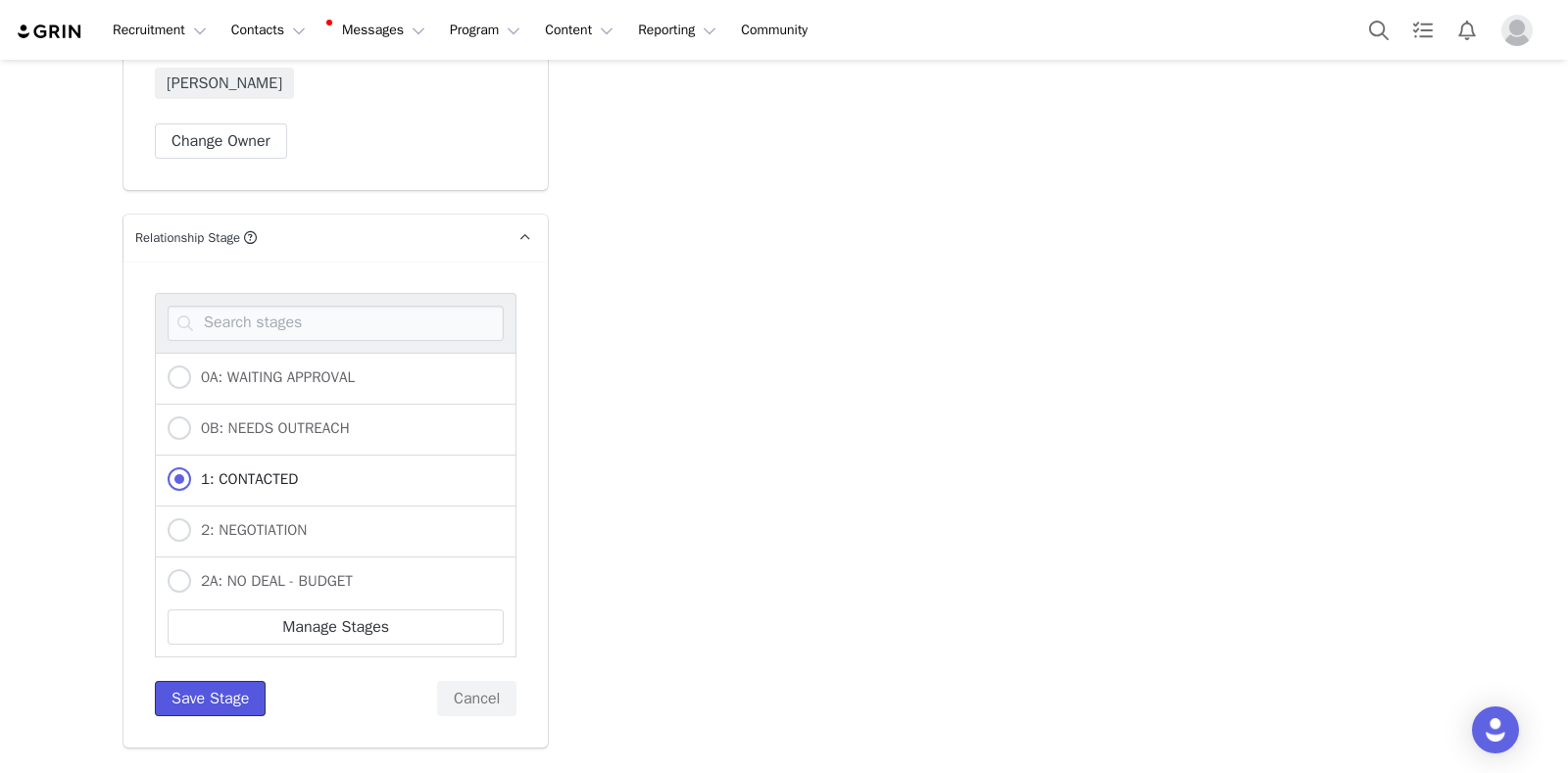 click on "Save Stage" at bounding box center [210, 699] 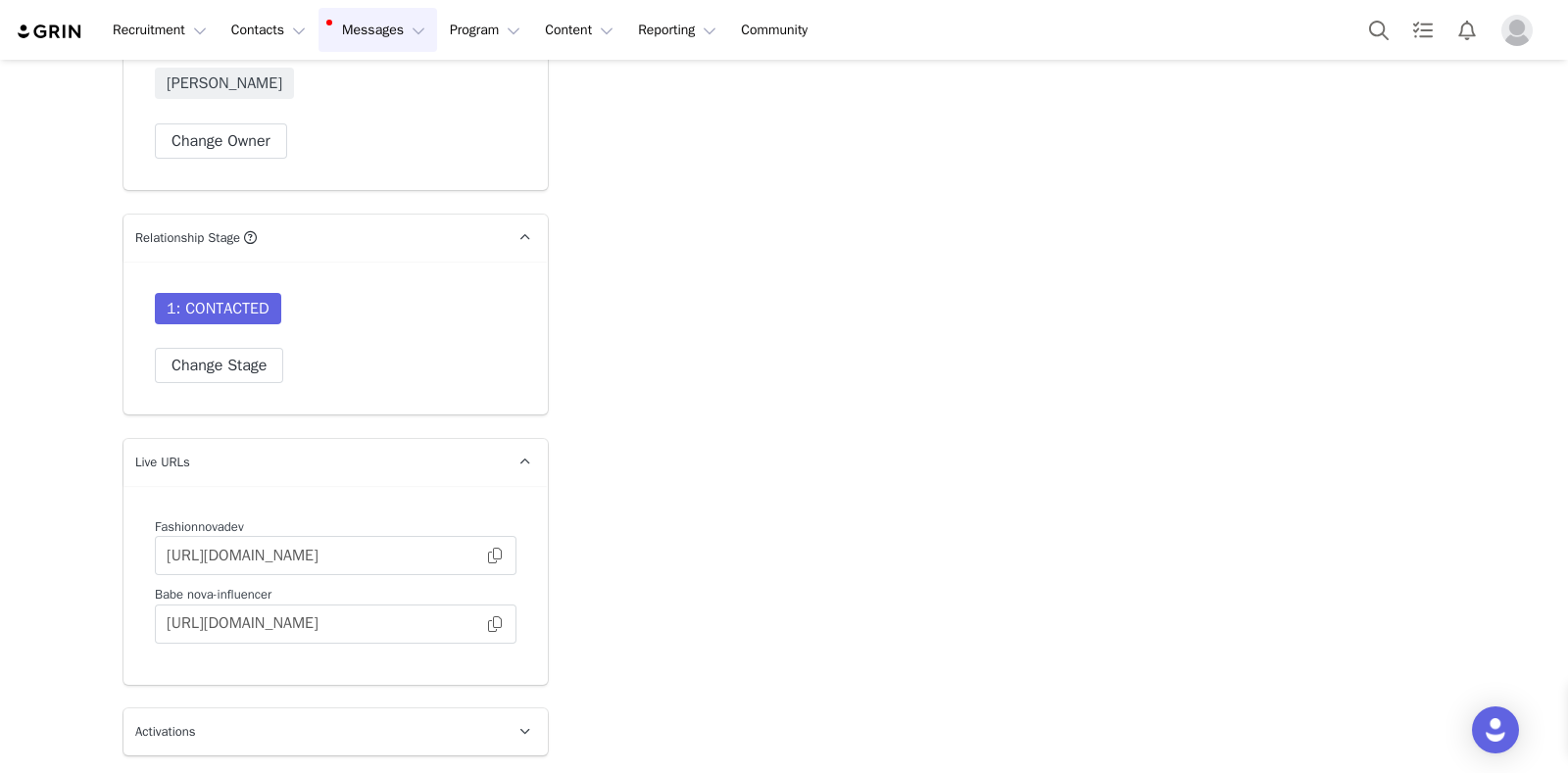 type on "https://www.tiktok.com/@artsynya" 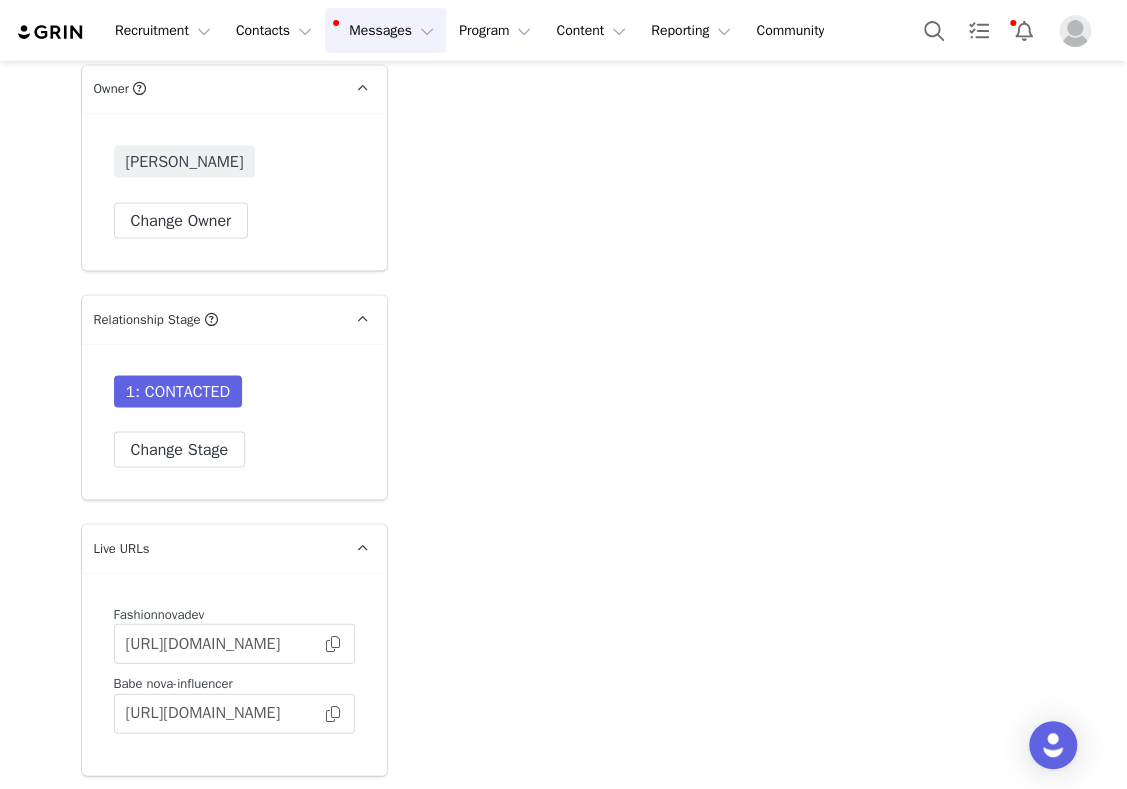 scroll, scrollTop: 5036, scrollLeft: 0, axis: vertical 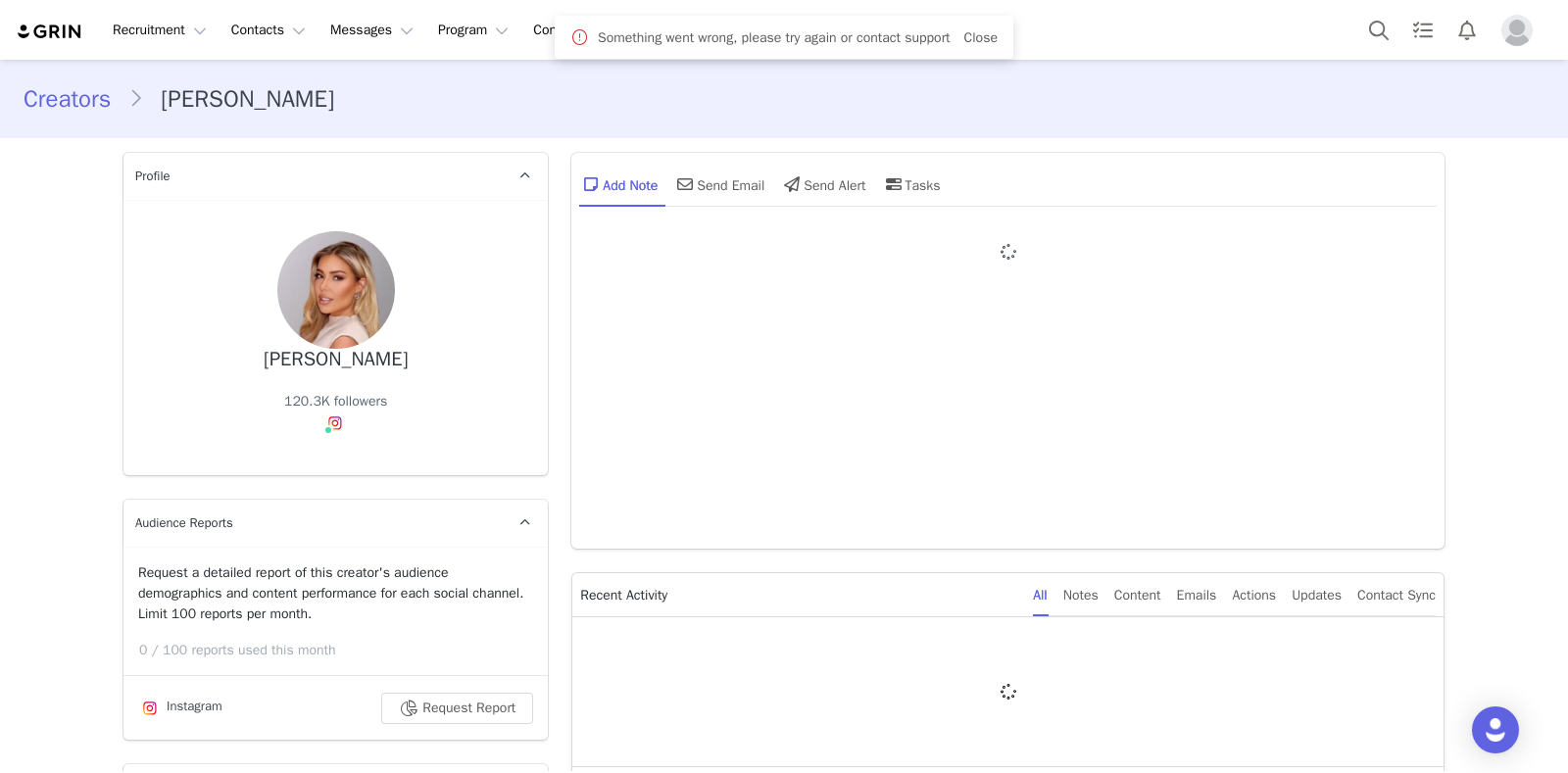 type on "+1 ([GEOGRAPHIC_DATA])" 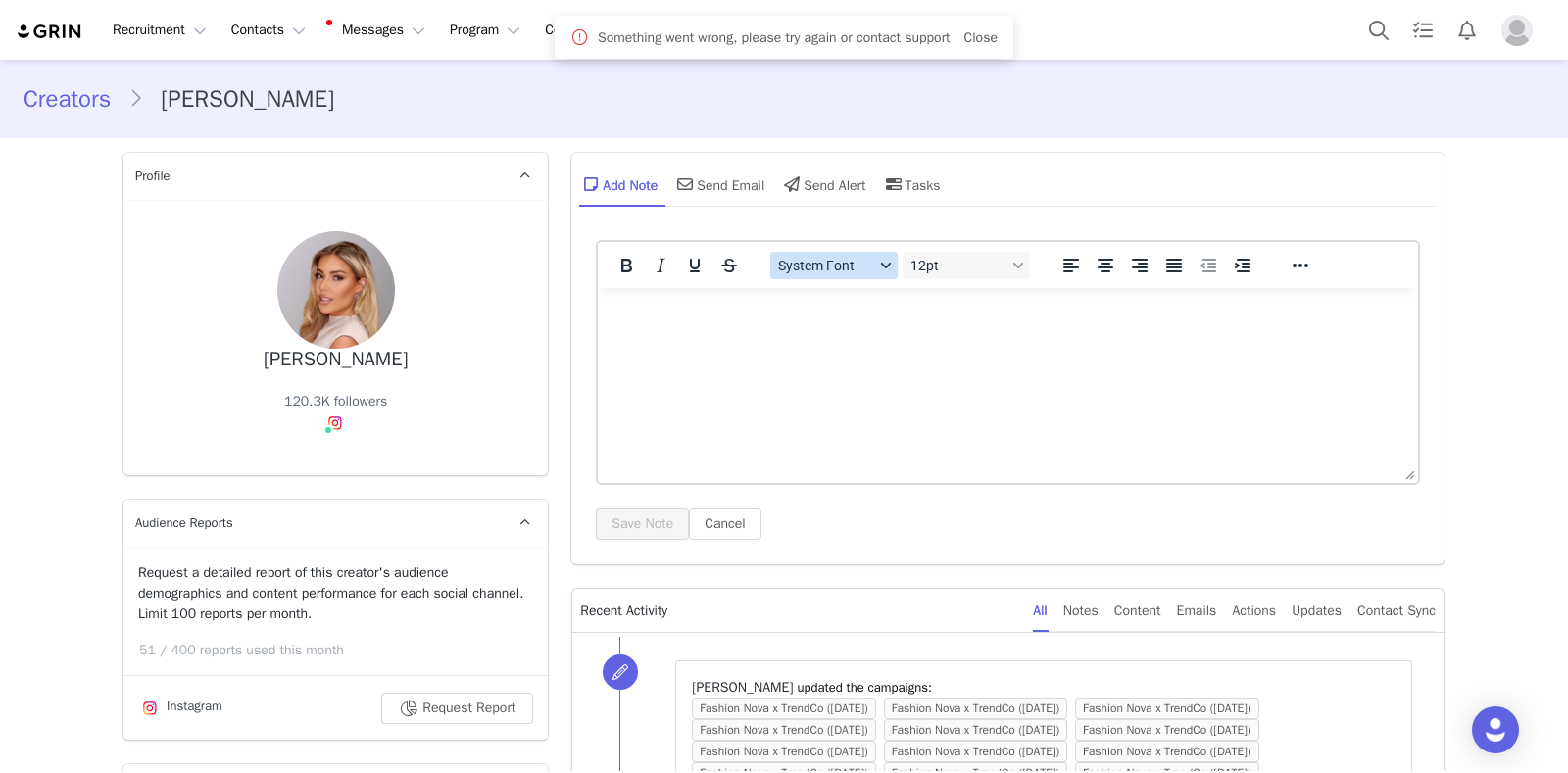 scroll, scrollTop: 0, scrollLeft: 0, axis: both 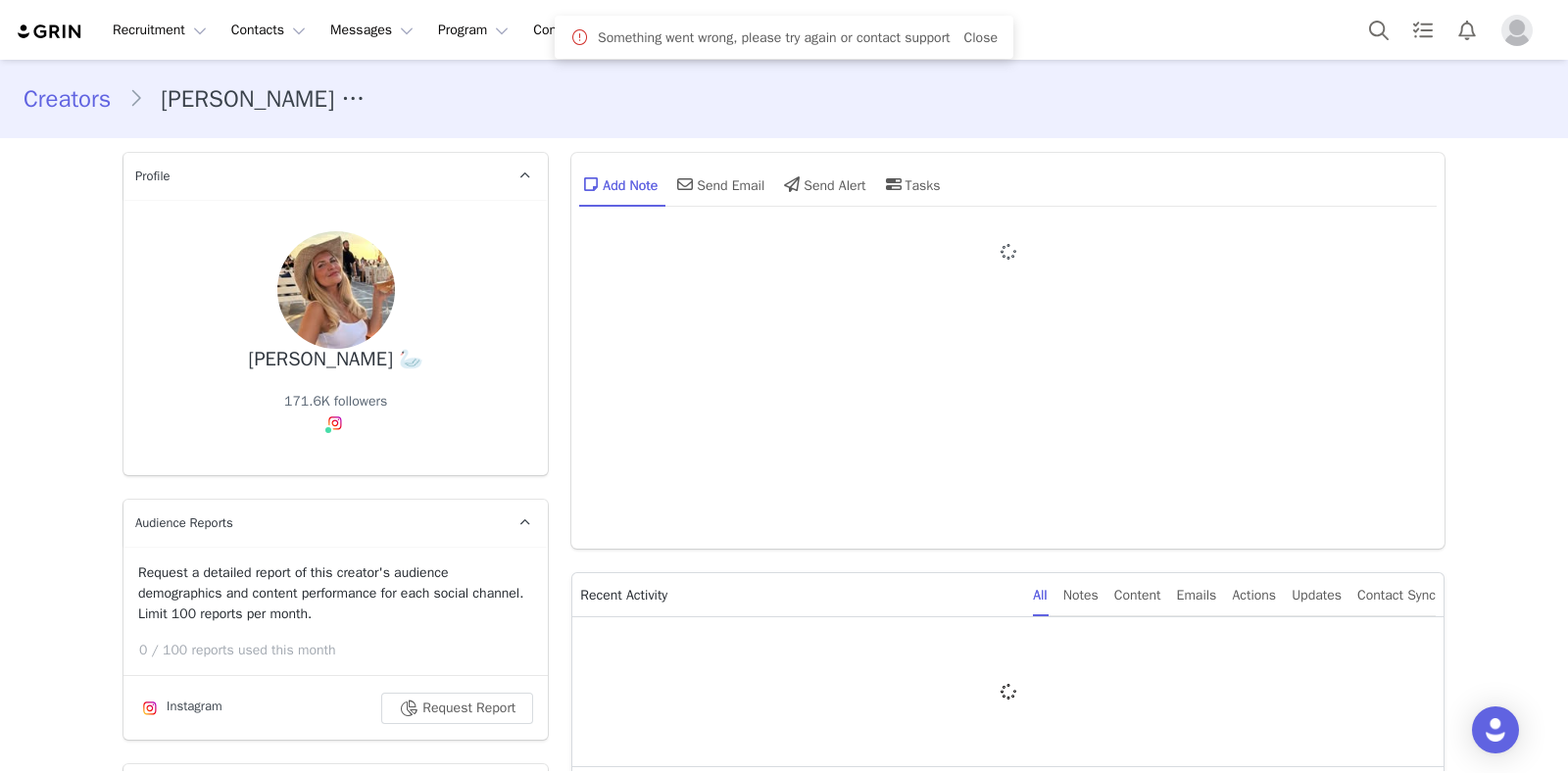 type on "+1 ([GEOGRAPHIC_DATA])" 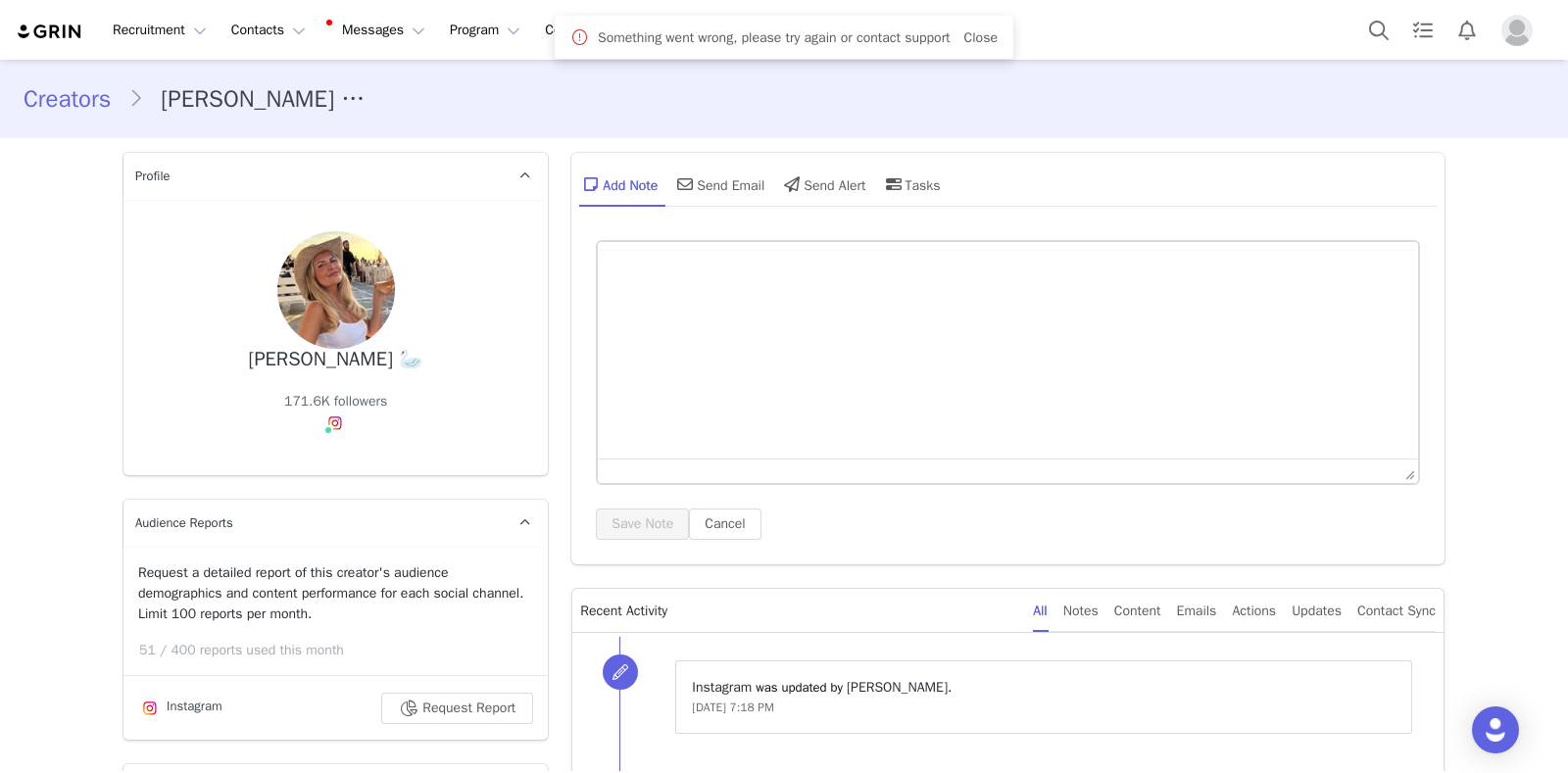 scroll, scrollTop: 0, scrollLeft: 0, axis: both 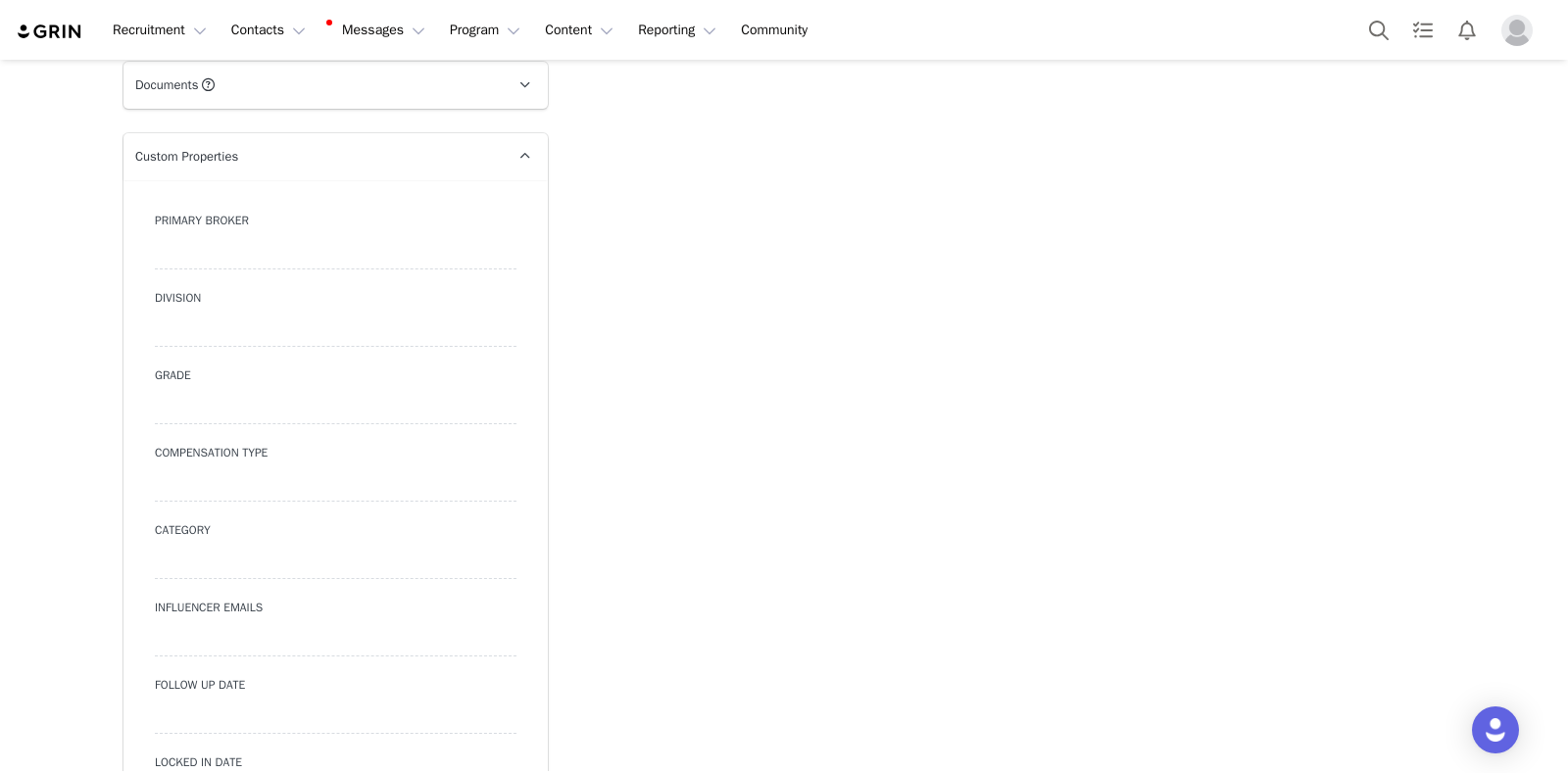 click at bounding box center [335, 252] 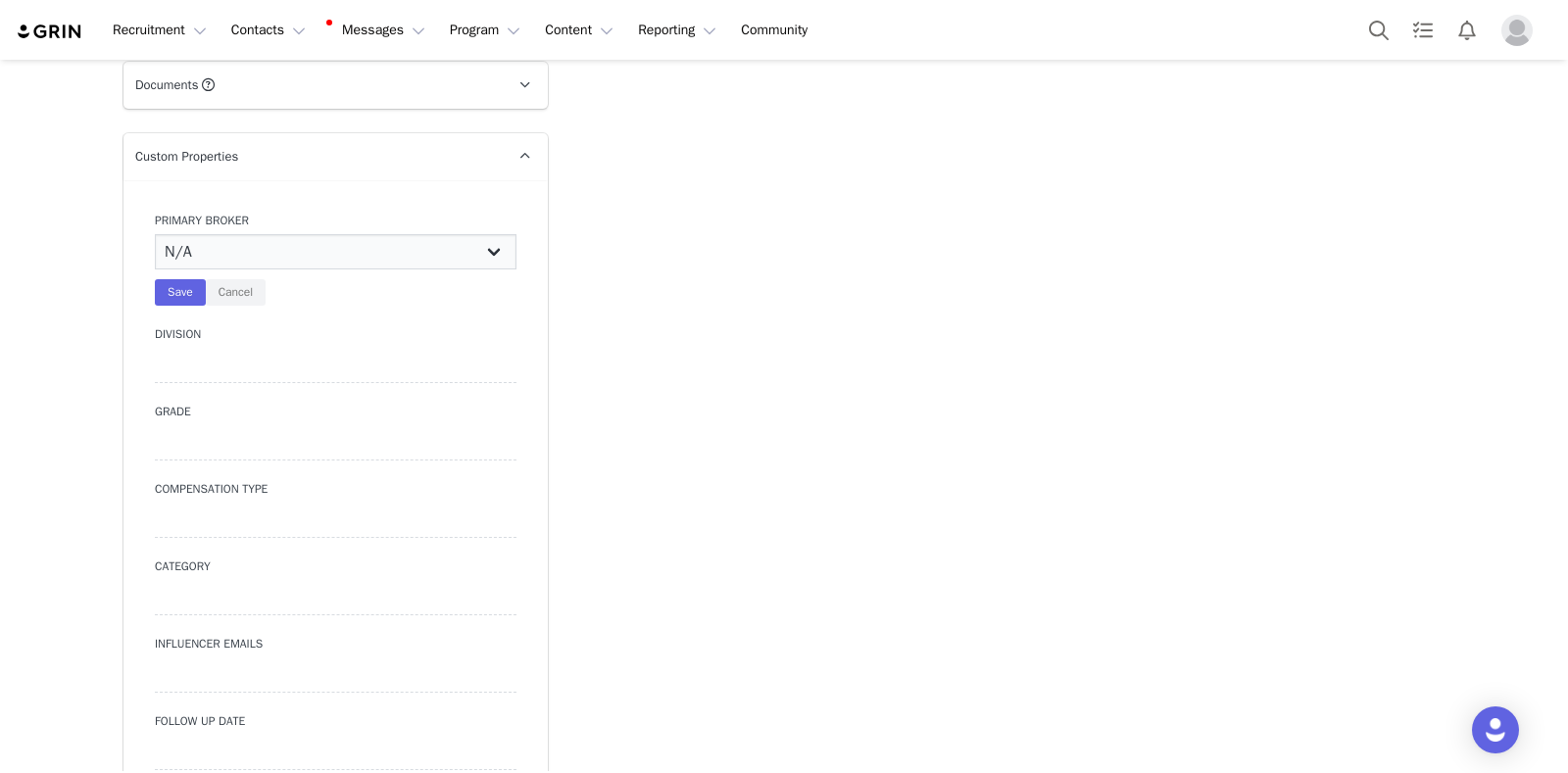 click on "N/A  Erin   Stephanie   Jasmine   Hedy   Bre   Evelyn   Pacey   Jonny   Alex   Ashley   Mike   Chabely   Maria   Tara   Manon   Natasha   Ondre   Christa   Alexa" at bounding box center (335, 252) 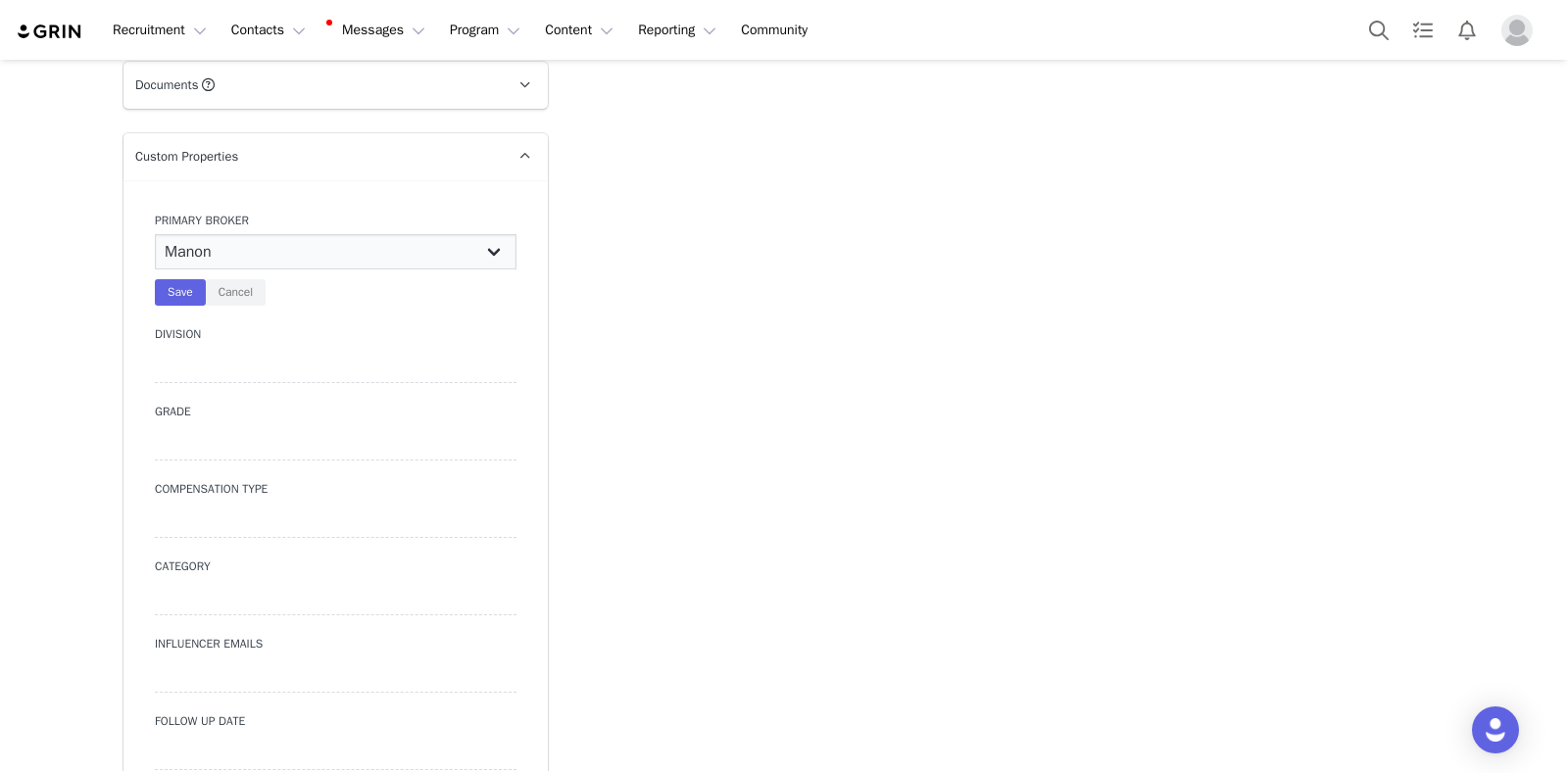 click on "N/A  Erin   Stephanie   Jasmine   Hedy   Bre   Evelyn   Pacey   Jonny   Alex   Ashley   Mike   Chabely   Maria   Tara   Manon   Natasha   Ondre   Christa   Alexa" at bounding box center [335, 252] 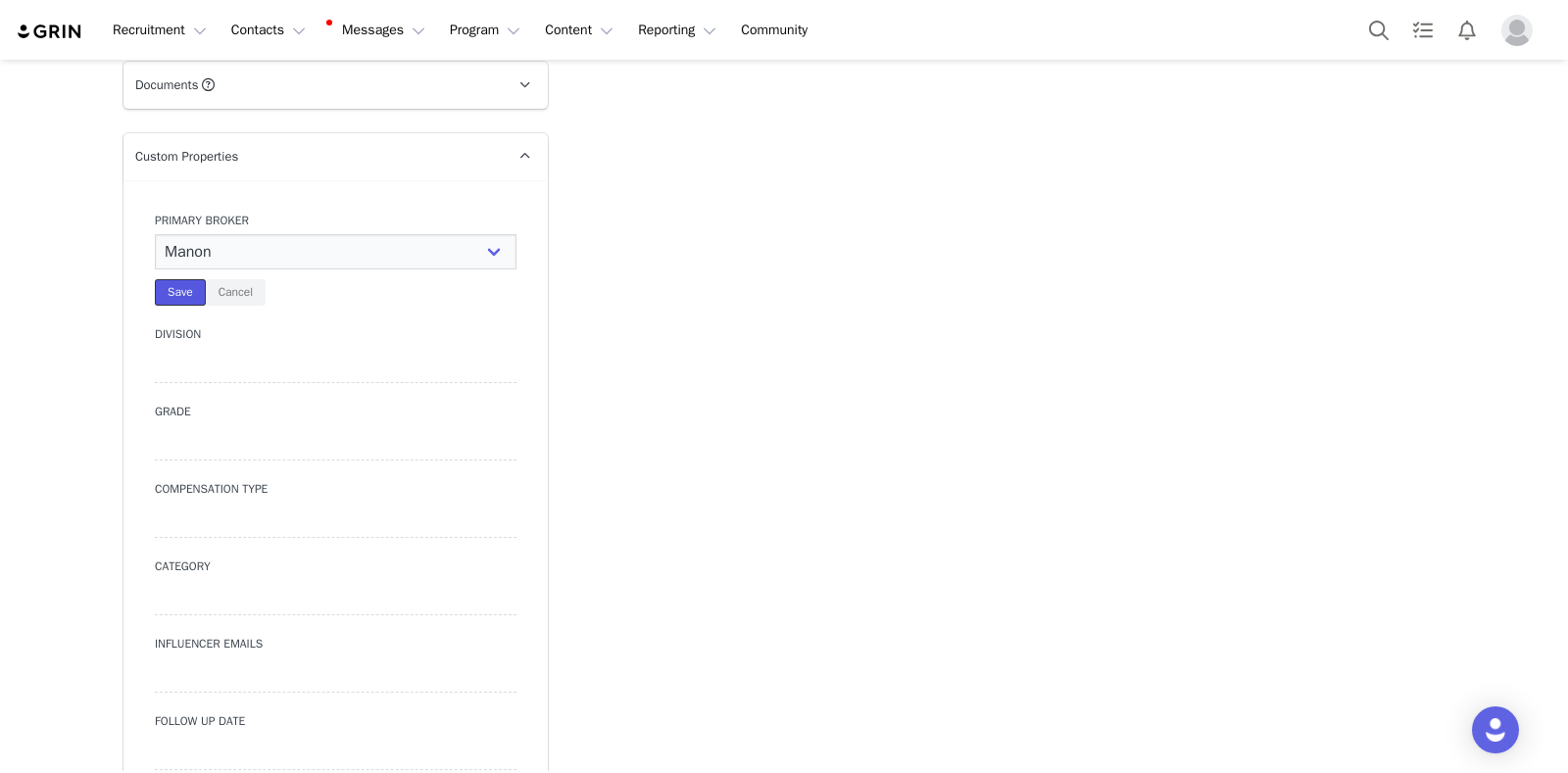 click on "Save" at bounding box center [180, 292] 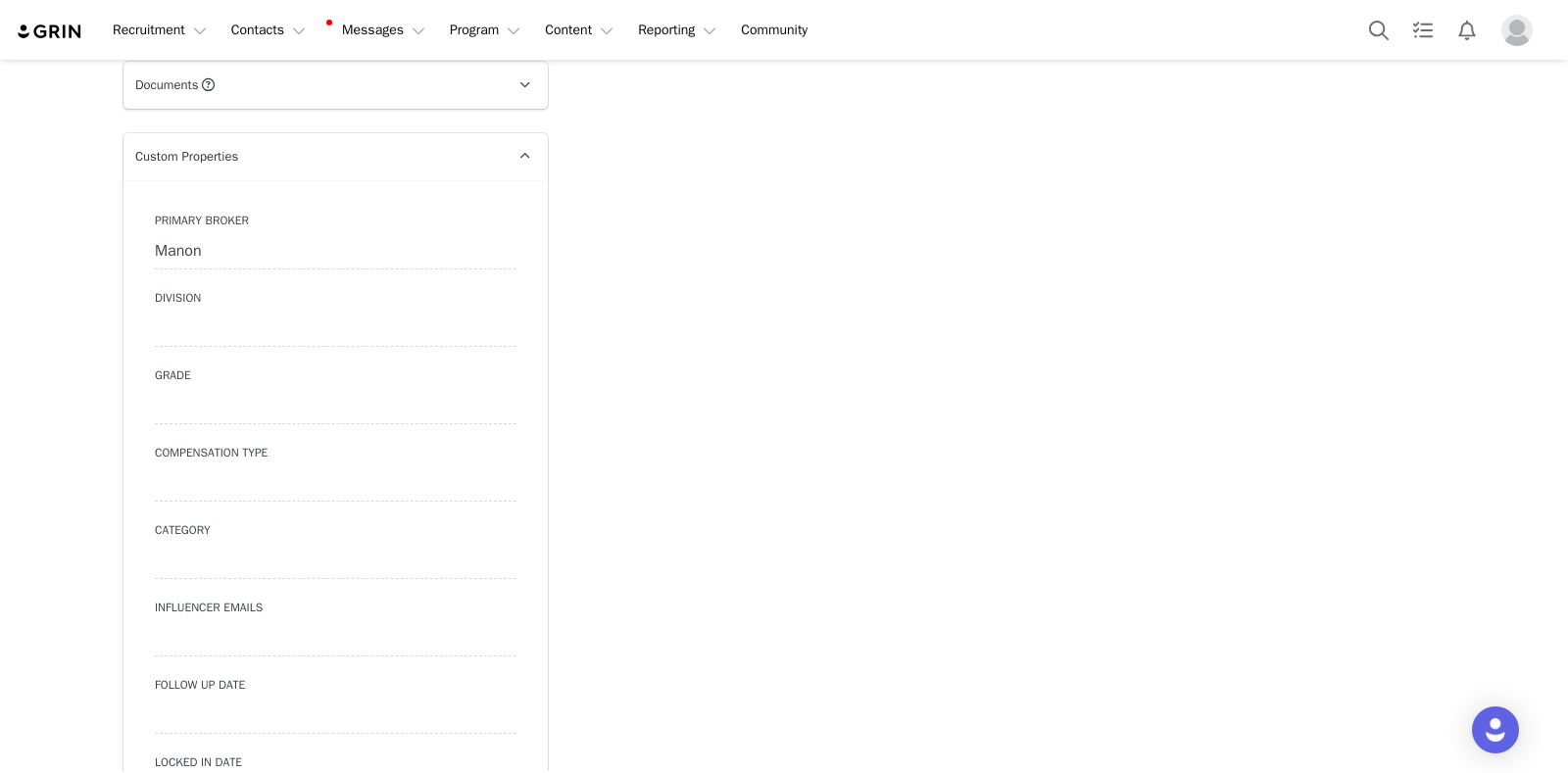 click at bounding box center (335, 329) 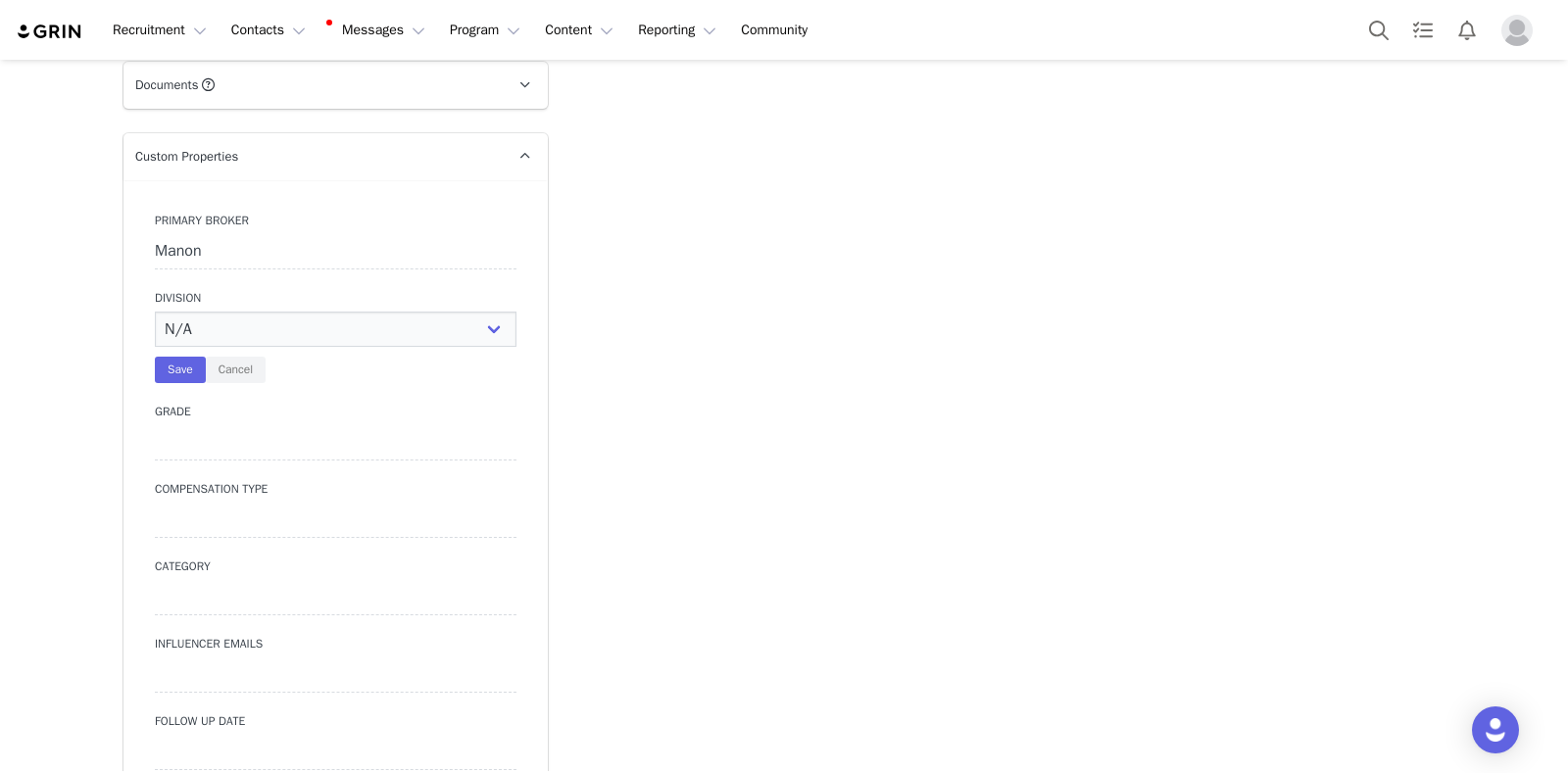click on "N/A  NOVA BEAUTY   Womens   Curve   Mens   Promo   Nova Kids   Maven Beauty   Bombshell" at bounding box center (335, 329) 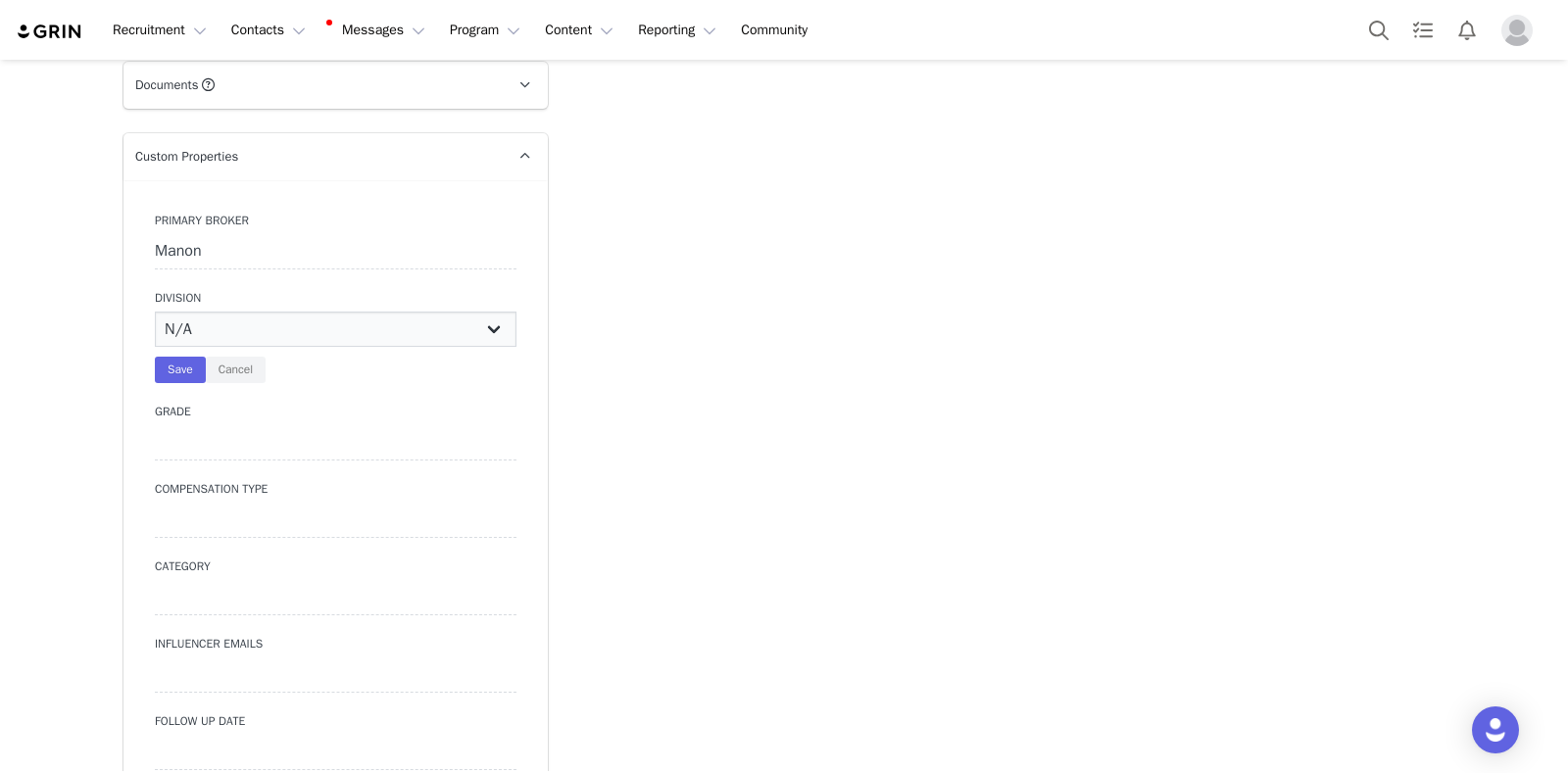 select on "Womens" 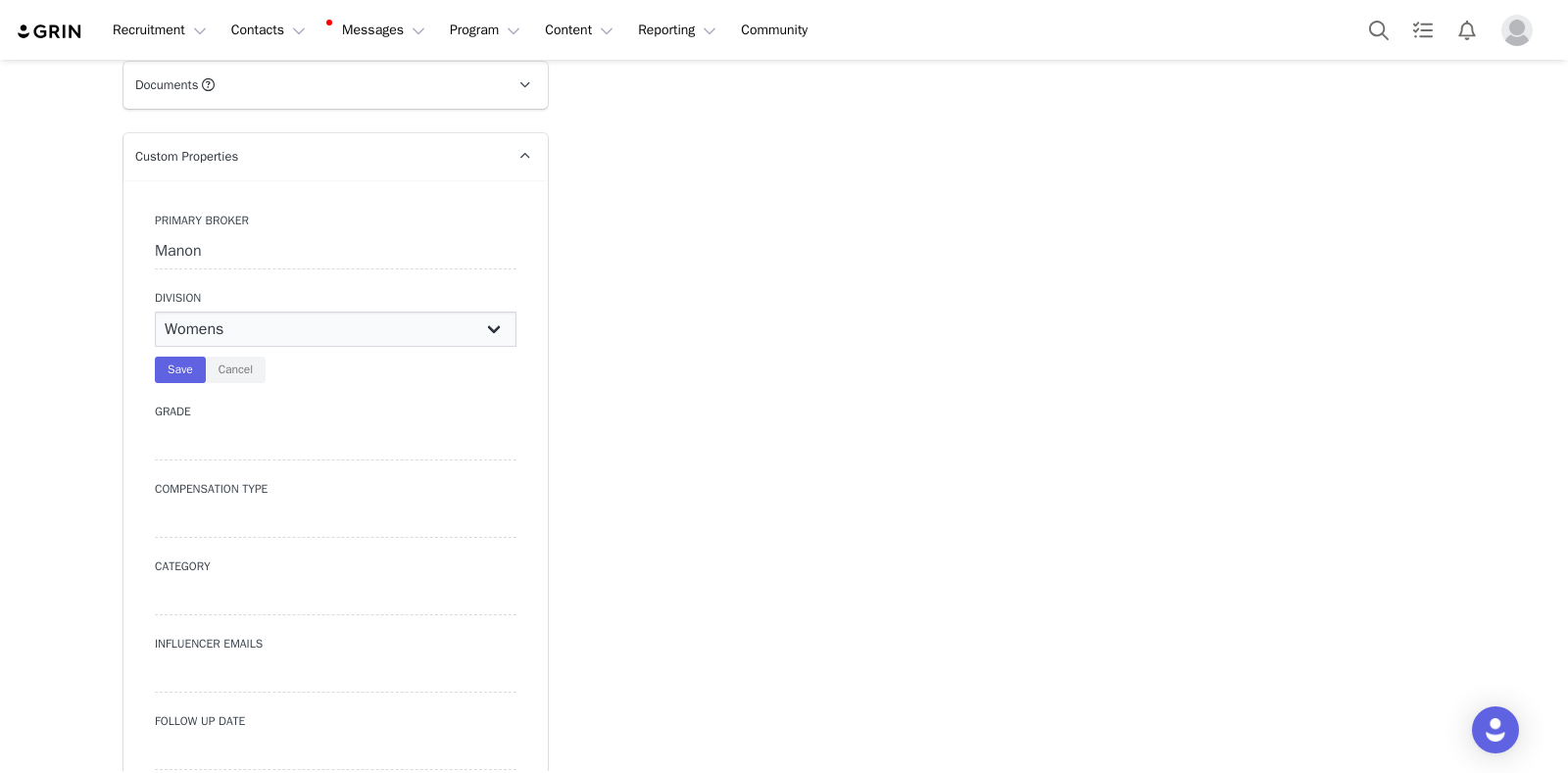 click on "N/A  NOVA BEAUTY   Womens   Curve   Mens   Promo   Nova Kids   Maven Beauty   Bombshell" at bounding box center [335, 329] 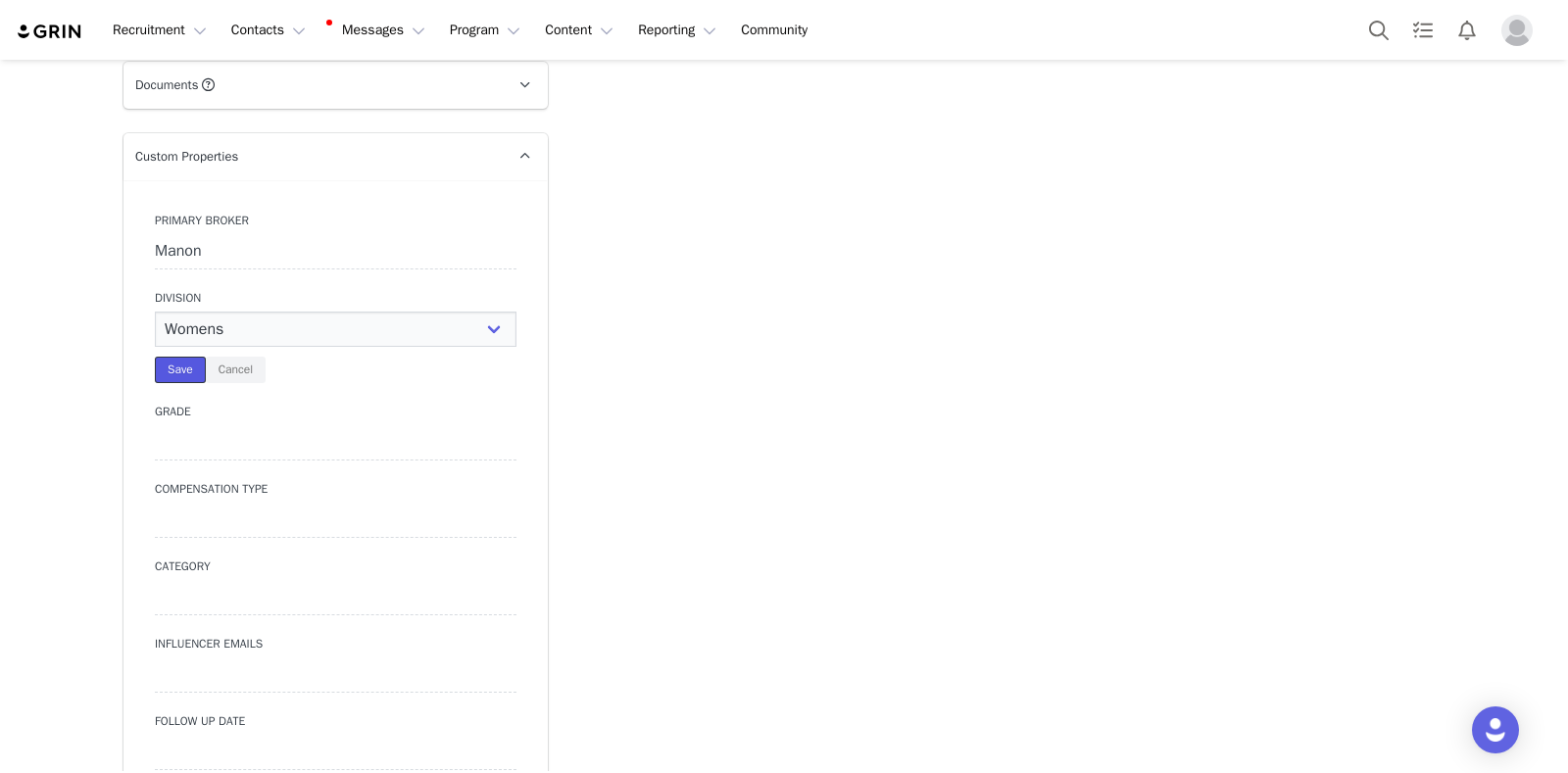 click on "Save" at bounding box center (180, 369) 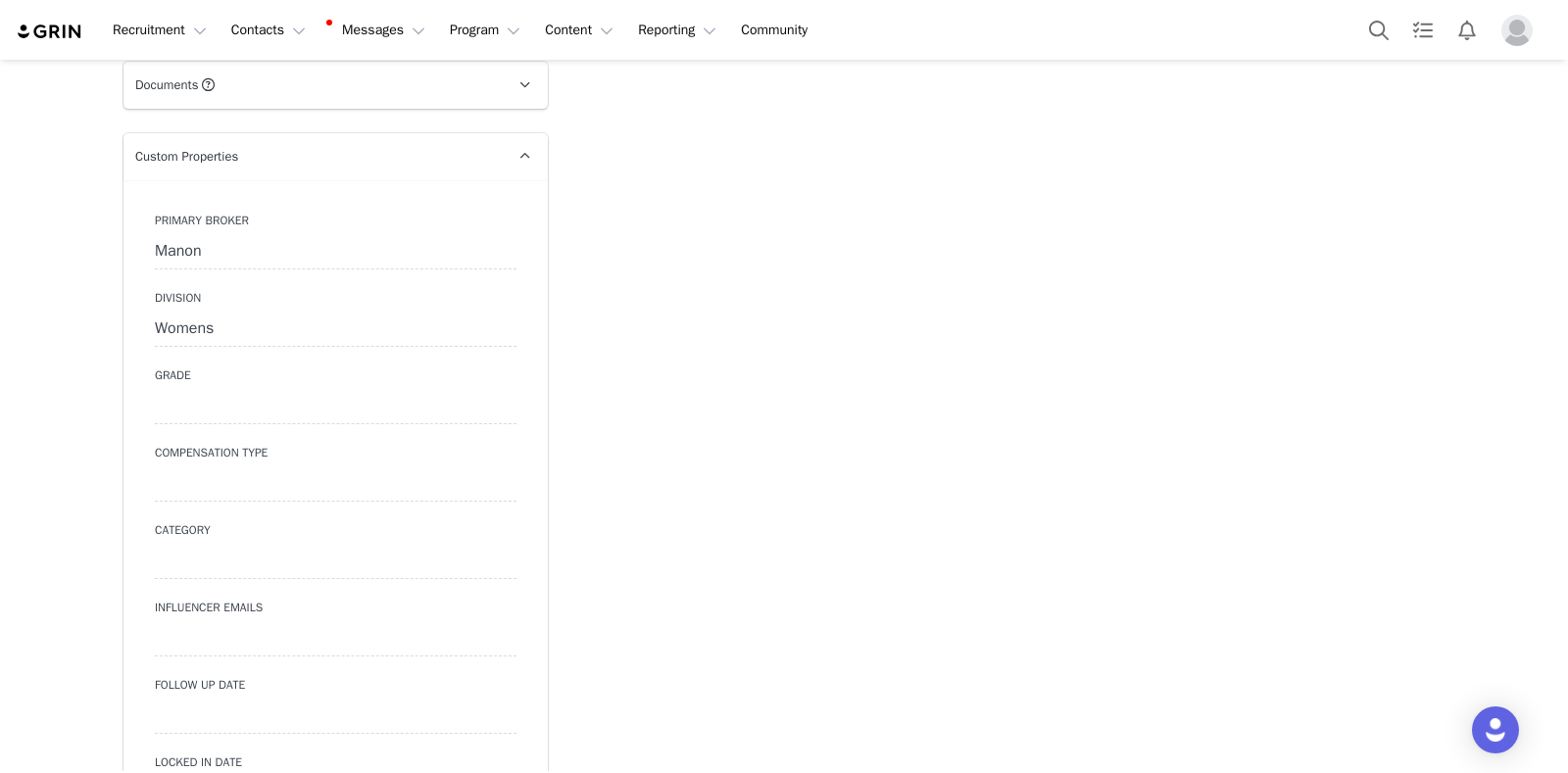 click at bounding box center [335, 407] 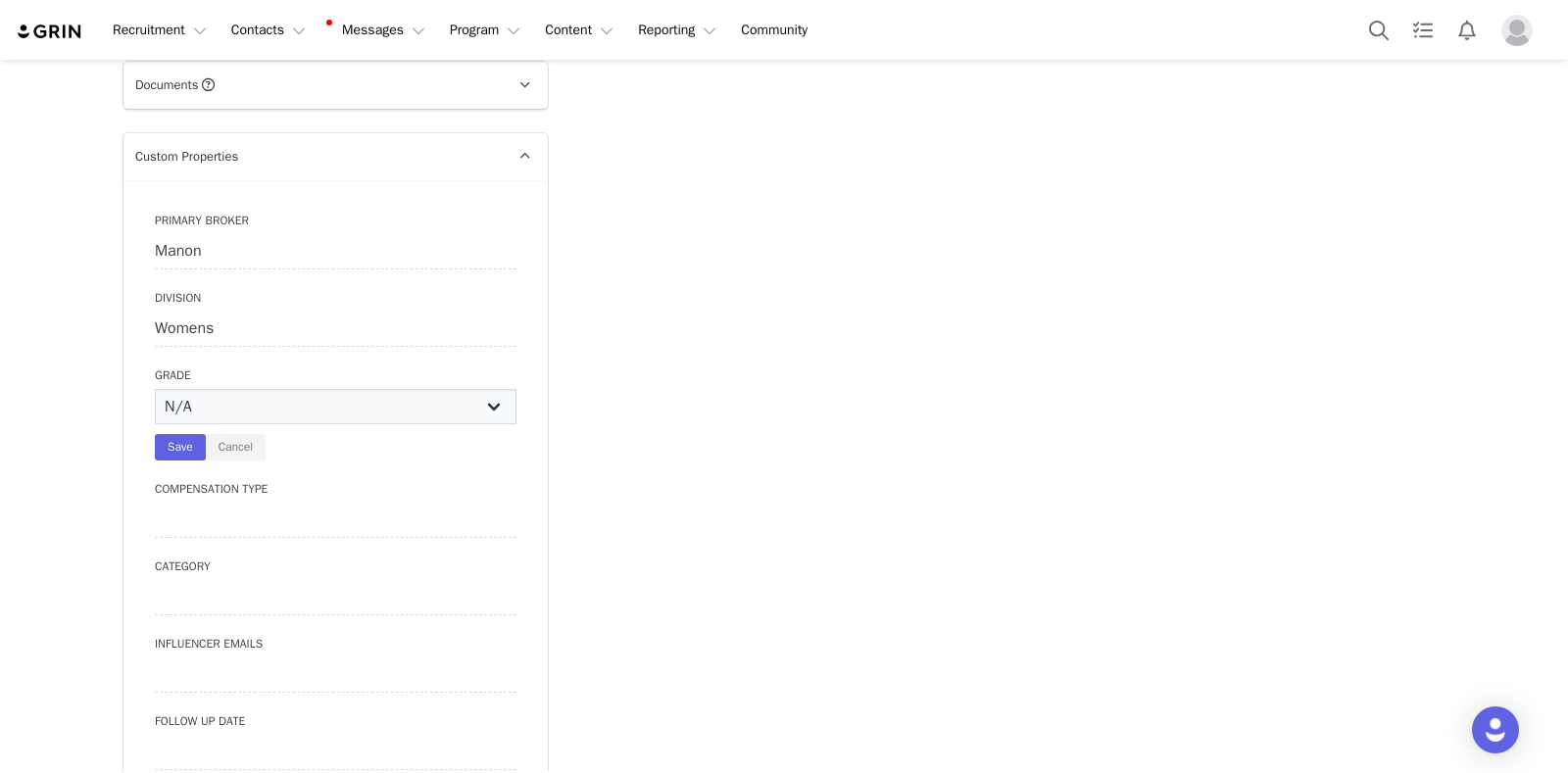 click on "N/A  A+   A   B   C   D" at bounding box center (335, 407) 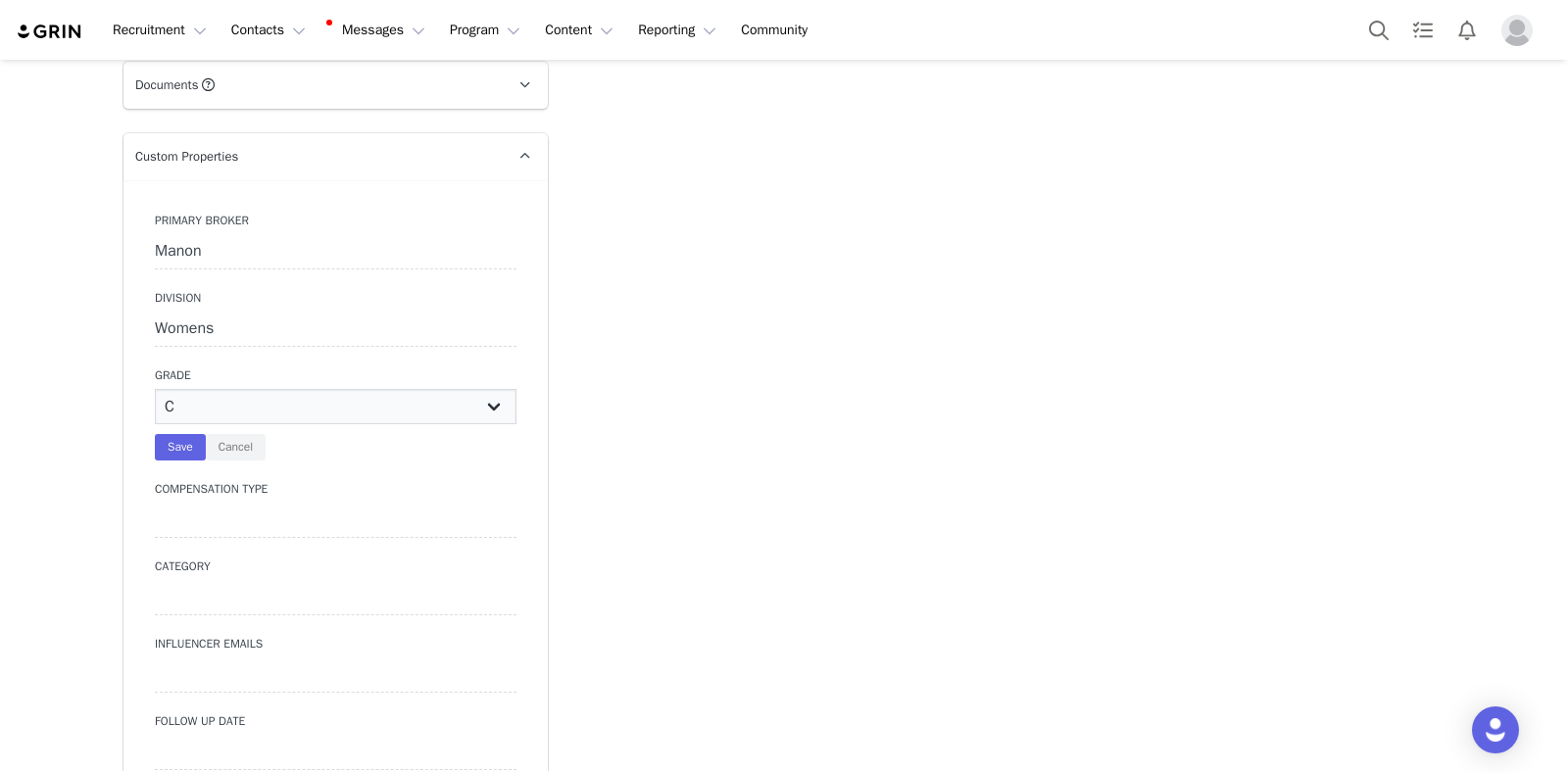 click on "N/A  A+   A   B   C   D" at bounding box center [335, 407] 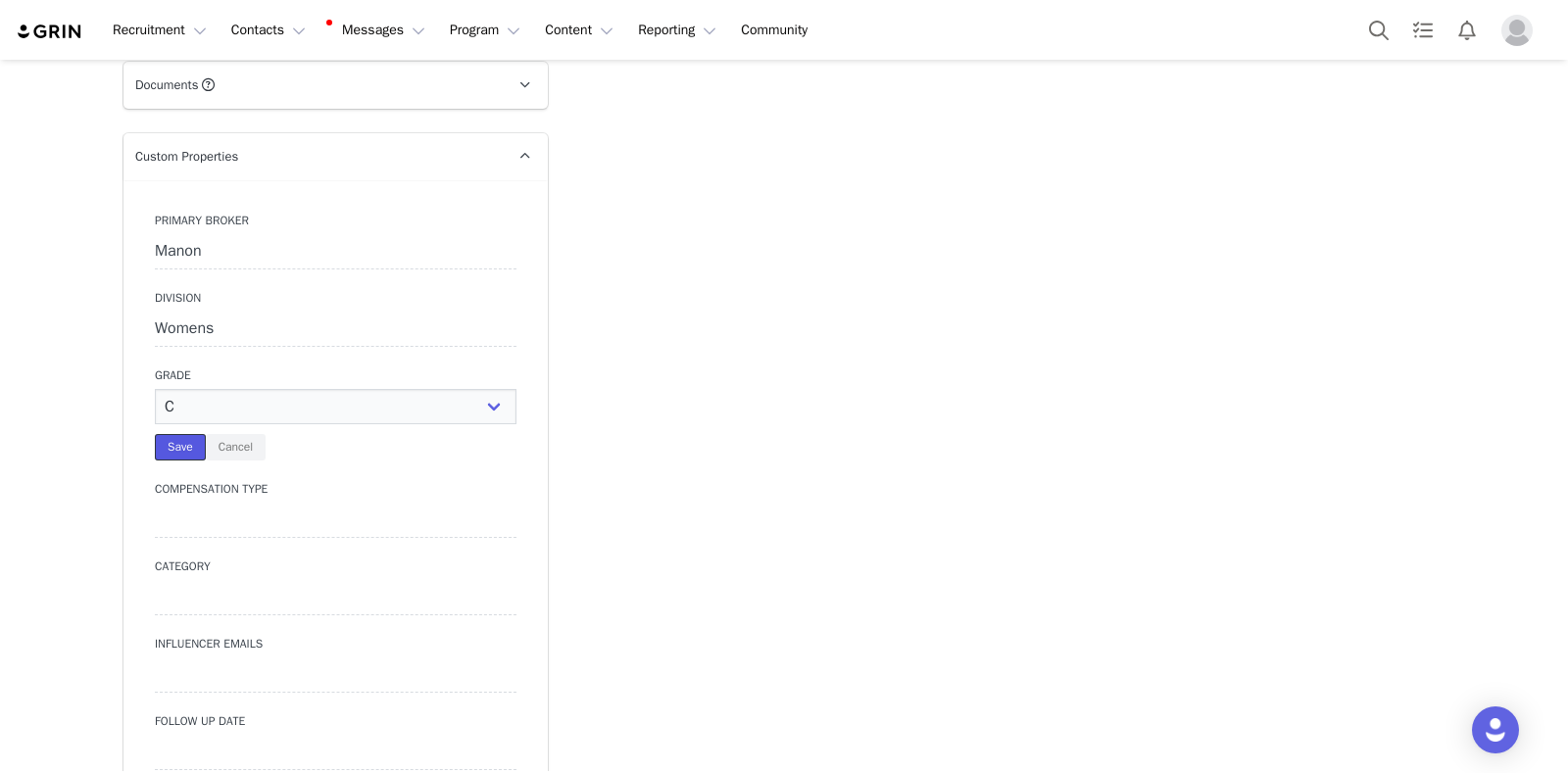 click on "Save" at bounding box center [180, 447] 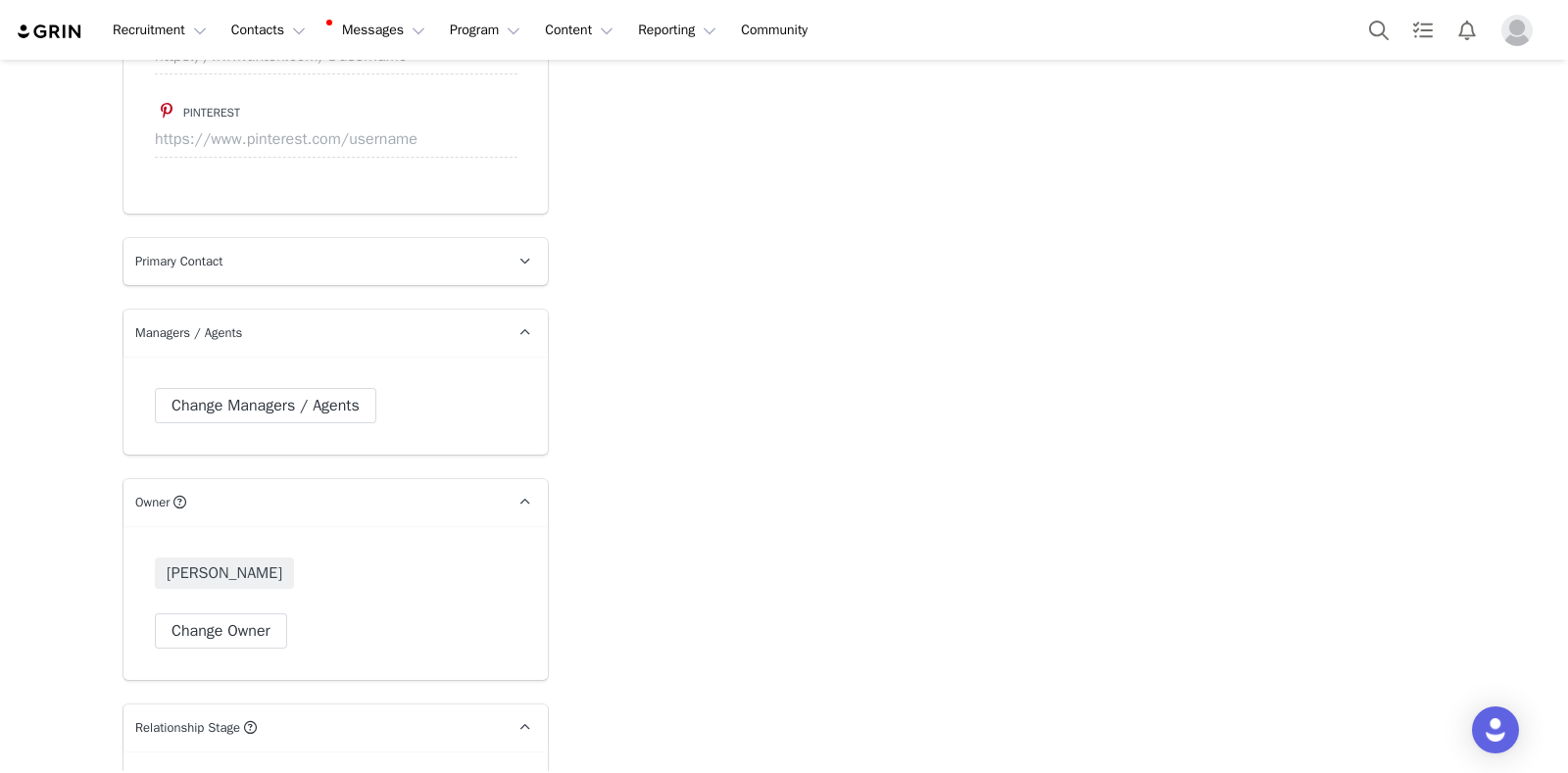 scroll, scrollTop: 4899, scrollLeft: 0, axis: vertical 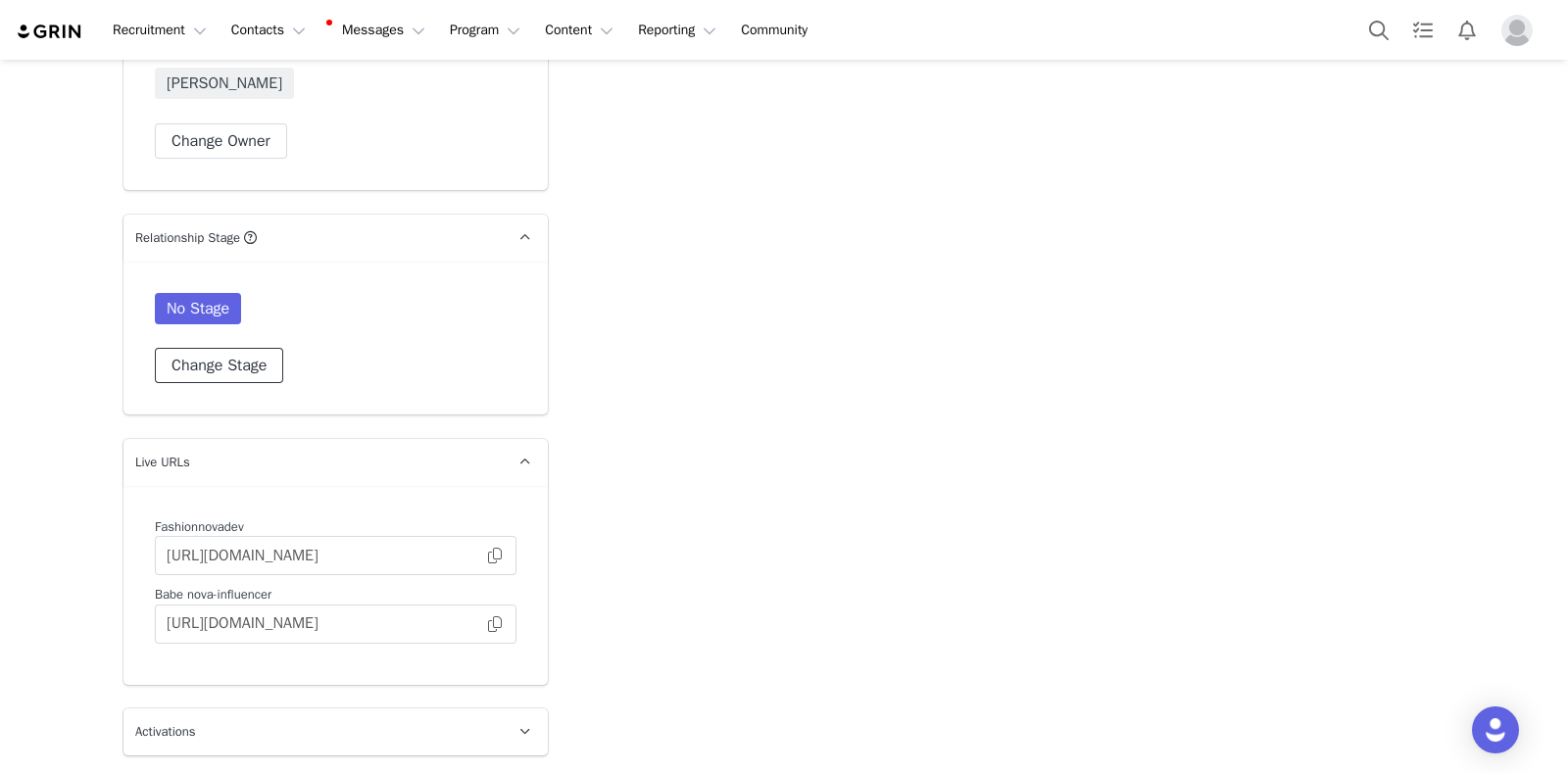 click on "Change Stage" at bounding box center [219, 365] 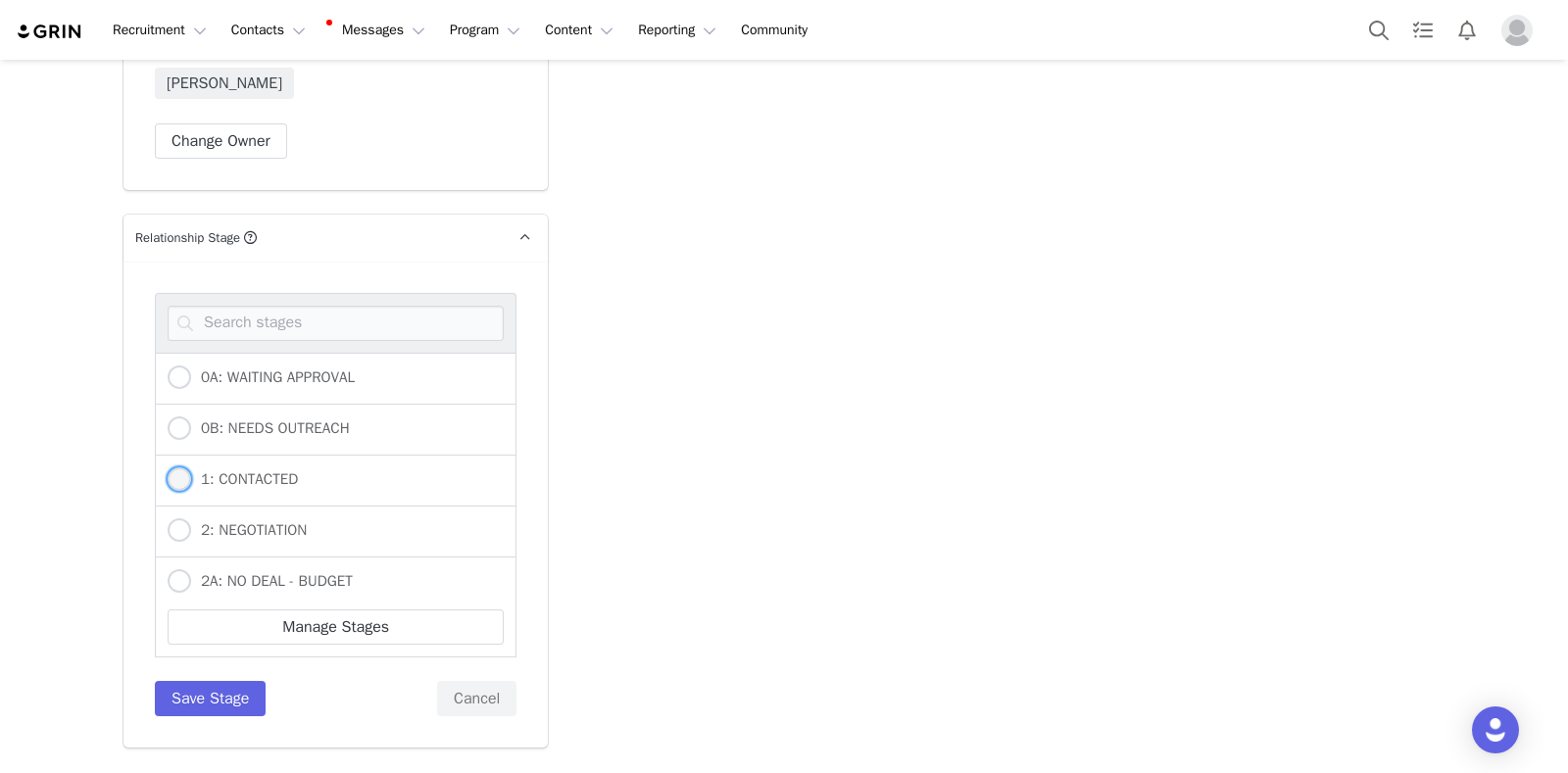 click on "1: CONTACTED" at bounding box center (244, 479) 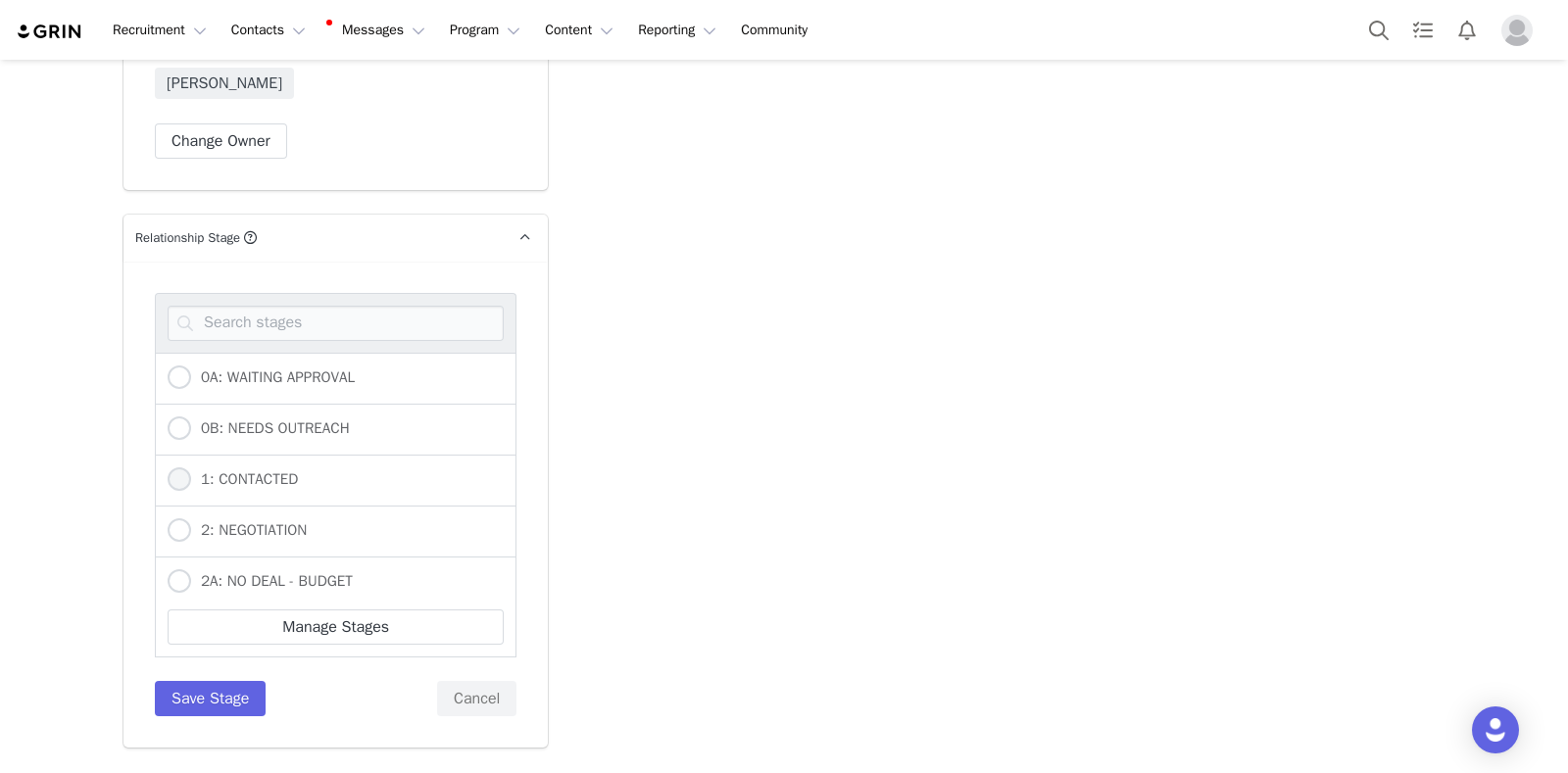 click on "1: CONTACTED" at bounding box center (179, 480) 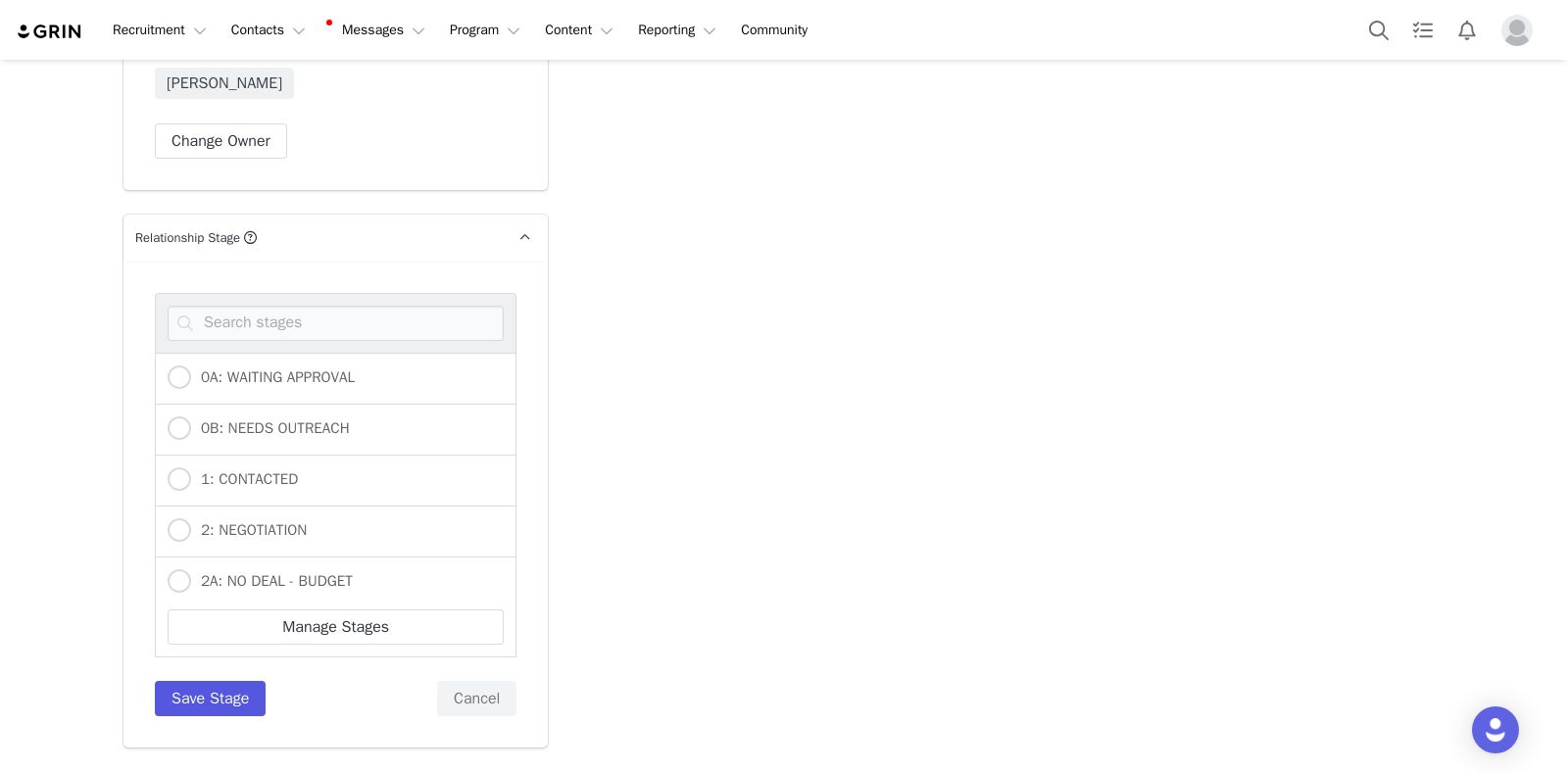 radio on "true" 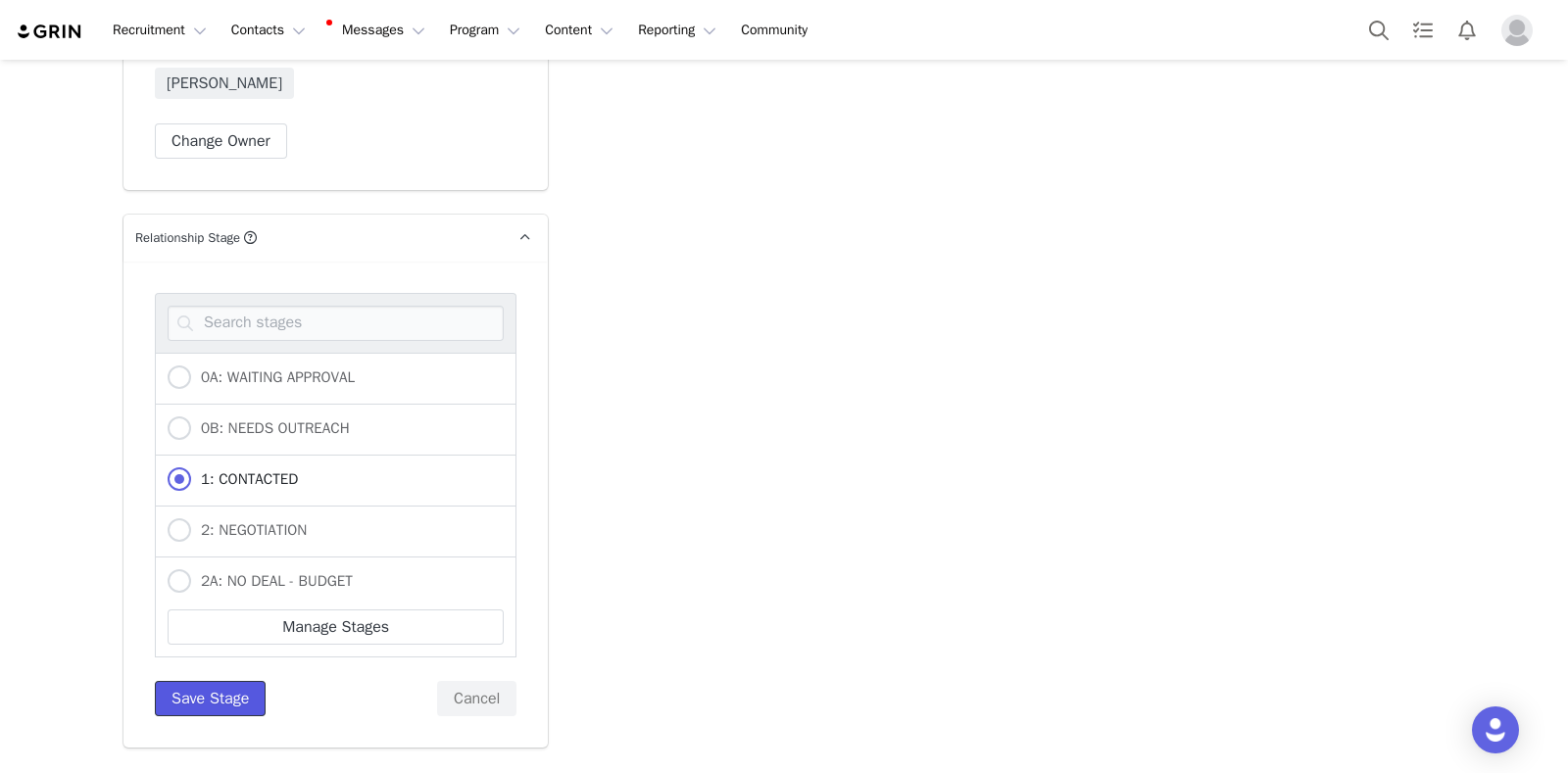 click on "Save Stage" at bounding box center [210, 699] 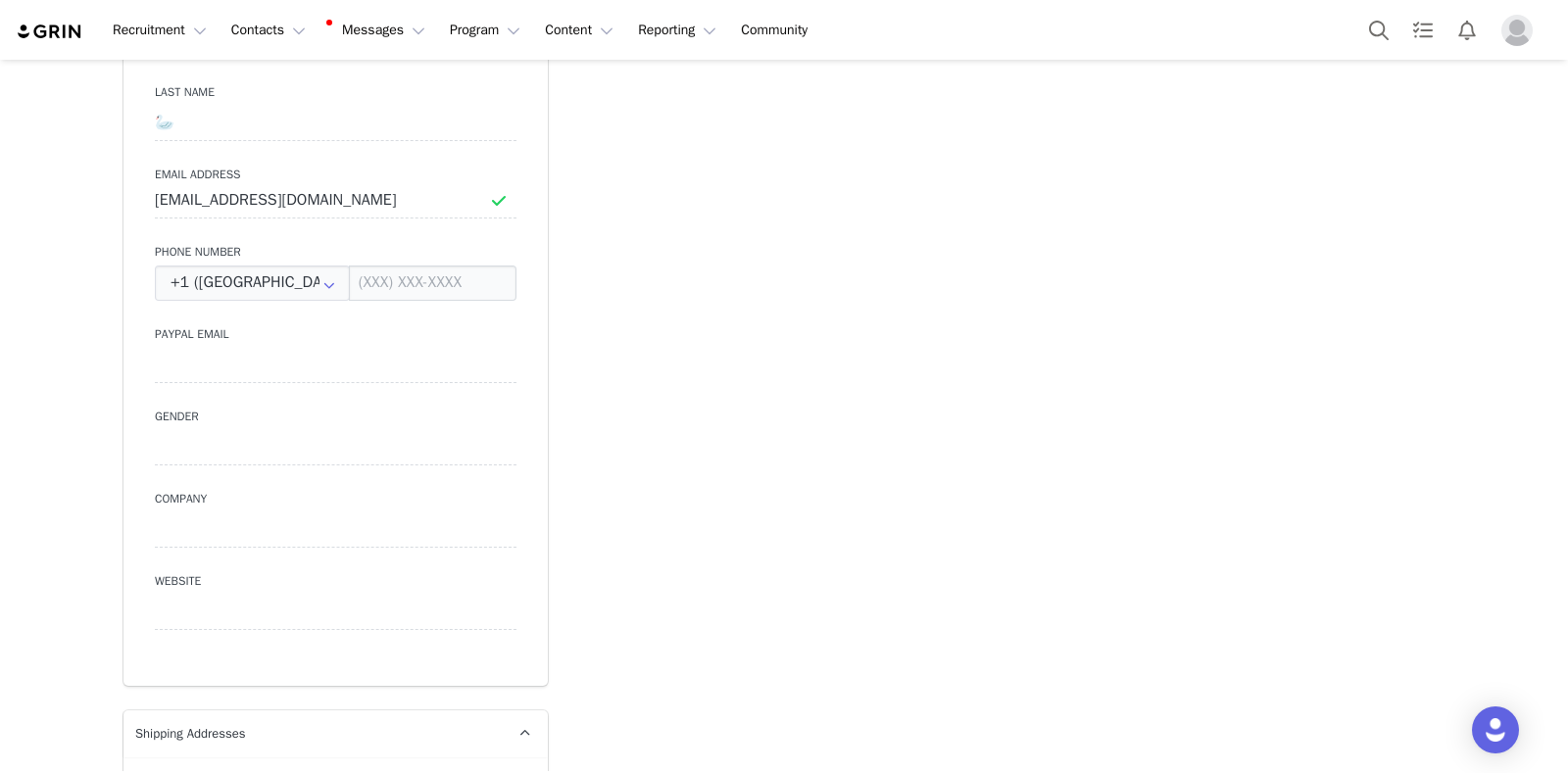 scroll, scrollTop: 0, scrollLeft: 0, axis: both 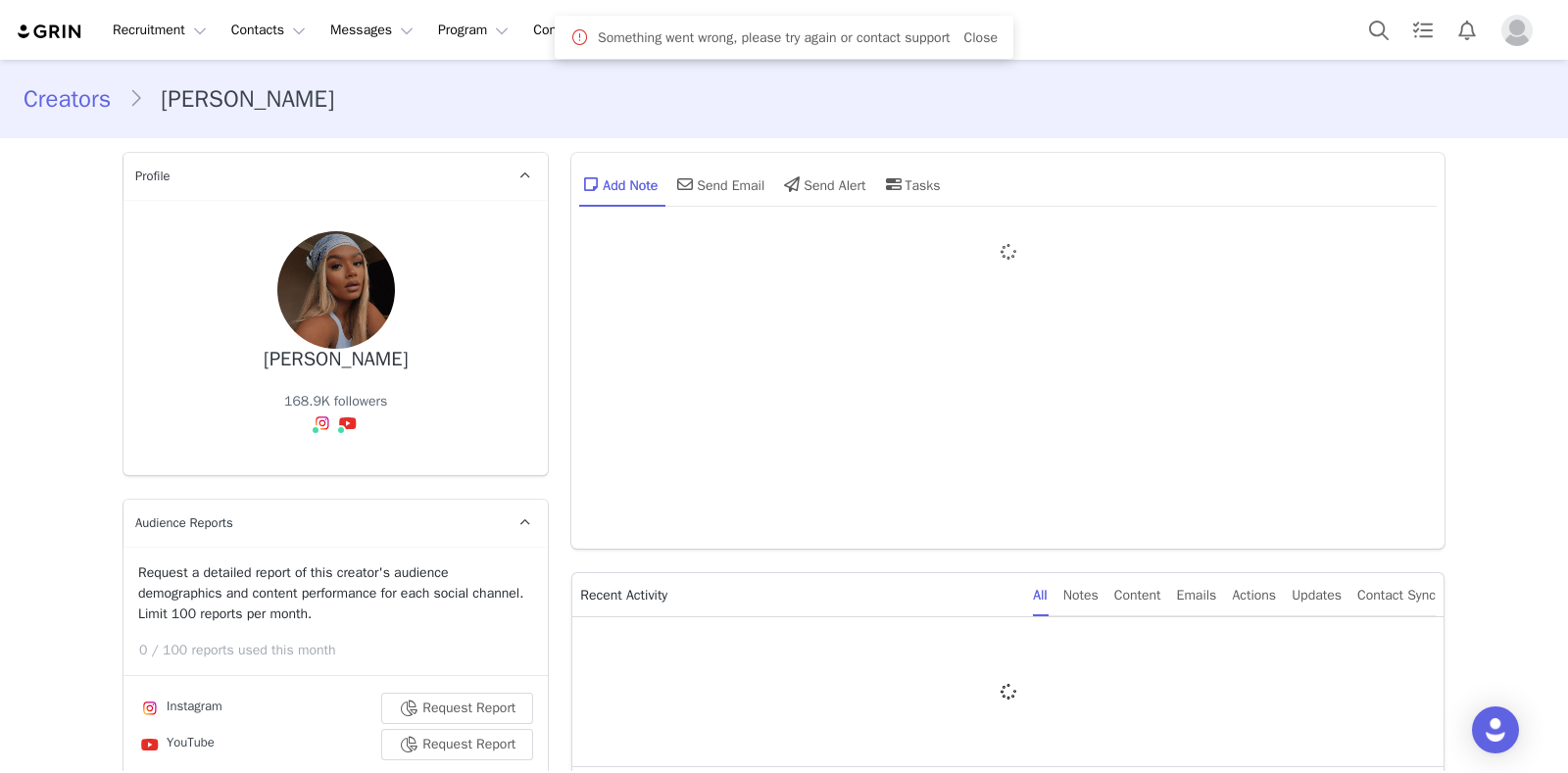 type on "+44 ([GEOGRAPHIC_DATA])" 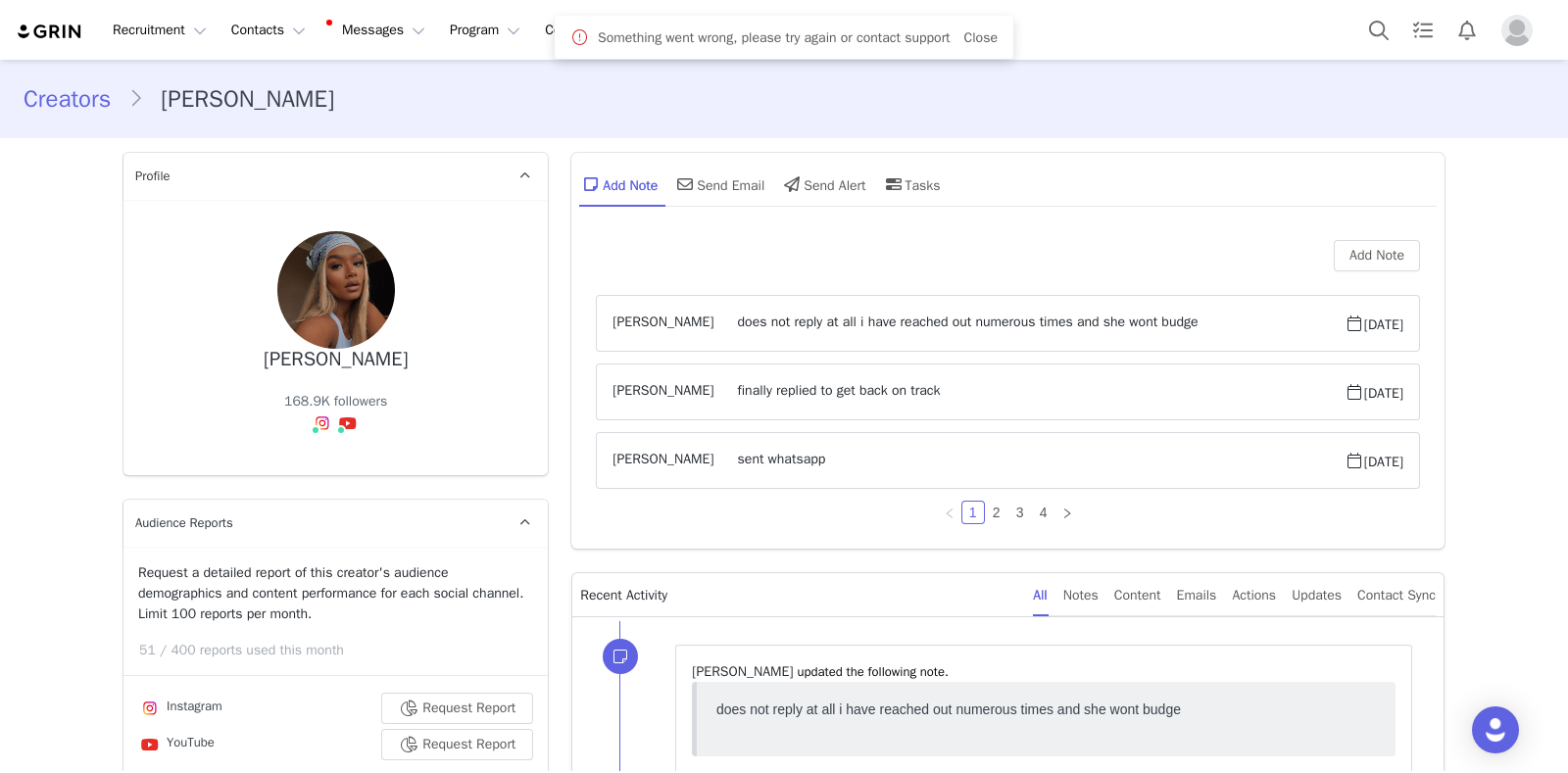 scroll, scrollTop: 0, scrollLeft: 0, axis: both 